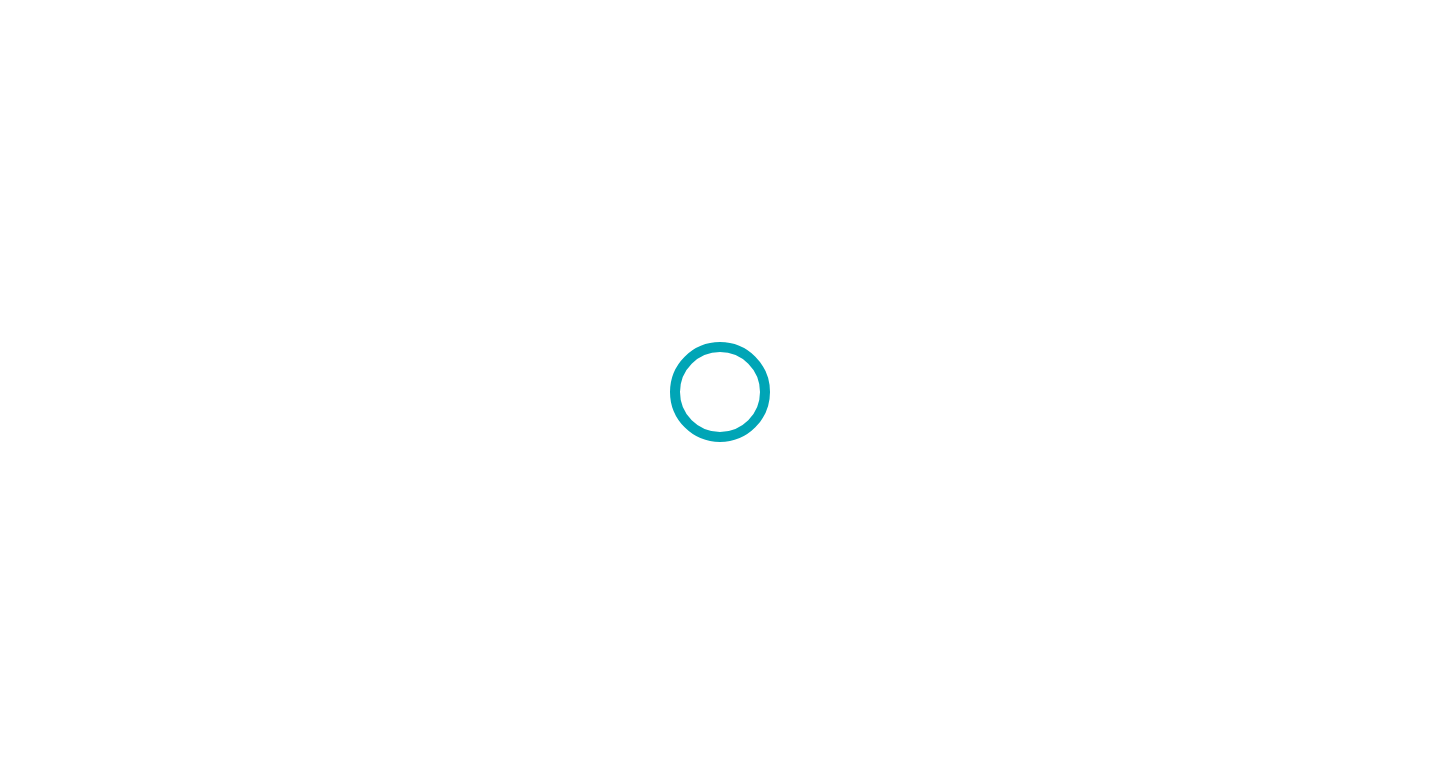 scroll, scrollTop: 0, scrollLeft: 0, axis: both 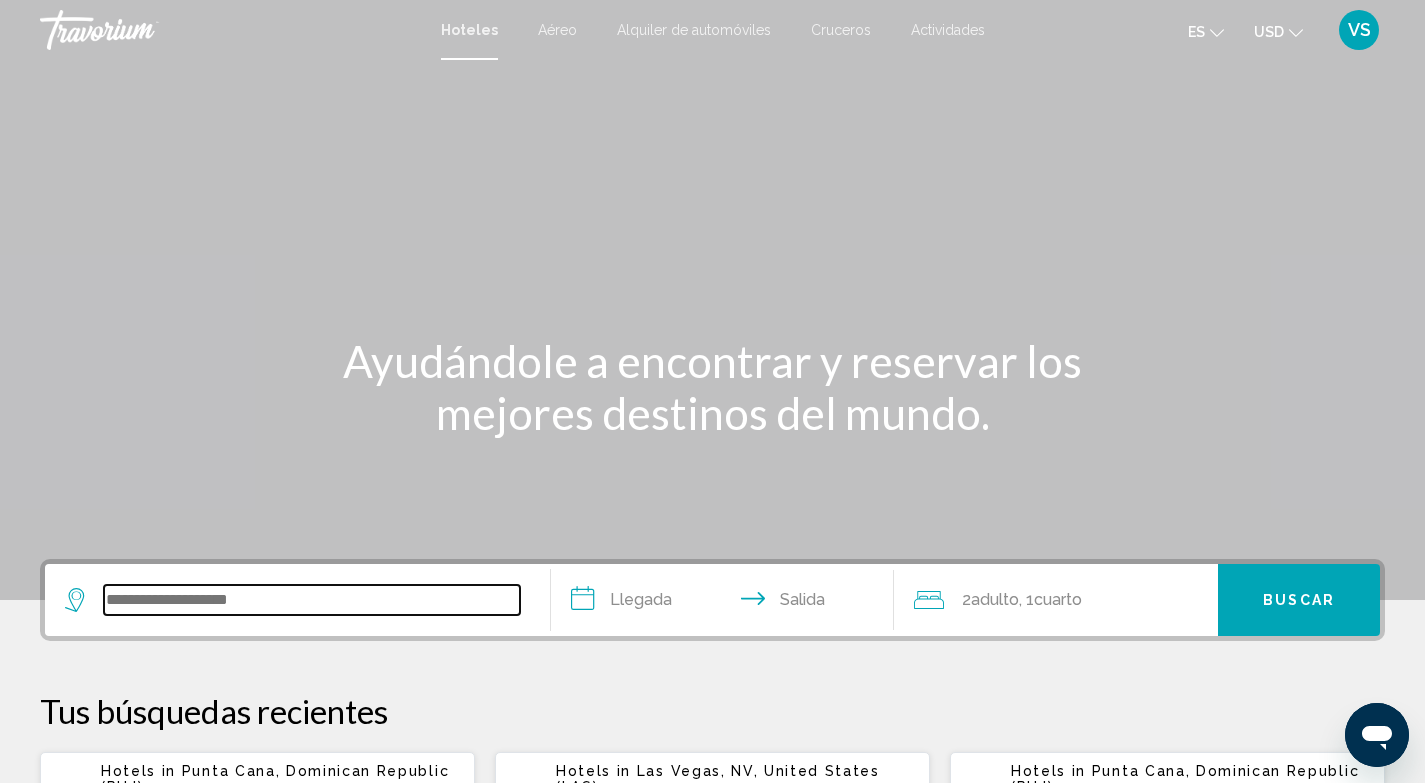 click at bounding box center [312, 600] 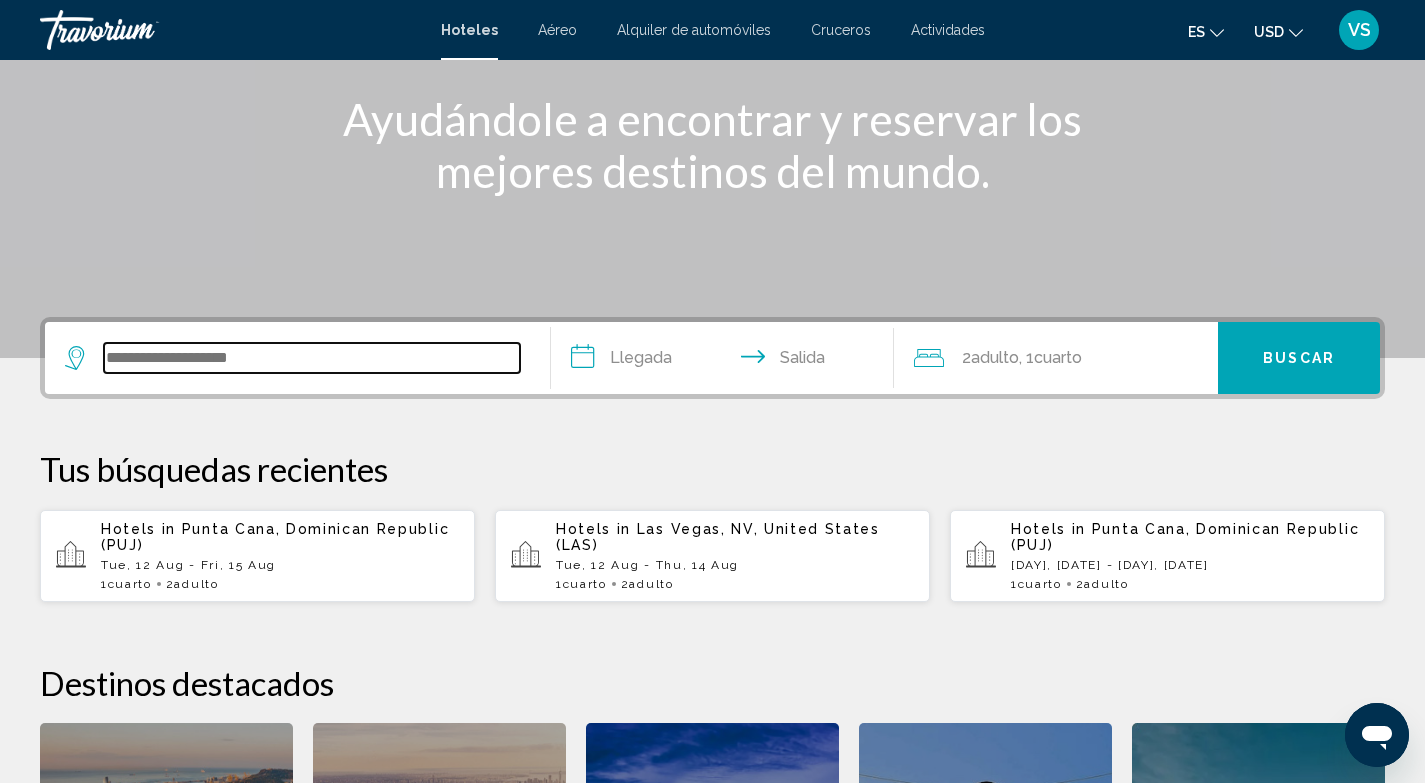 scroll, scrollTop: 494, scrollLeft: 0, axis: vertical 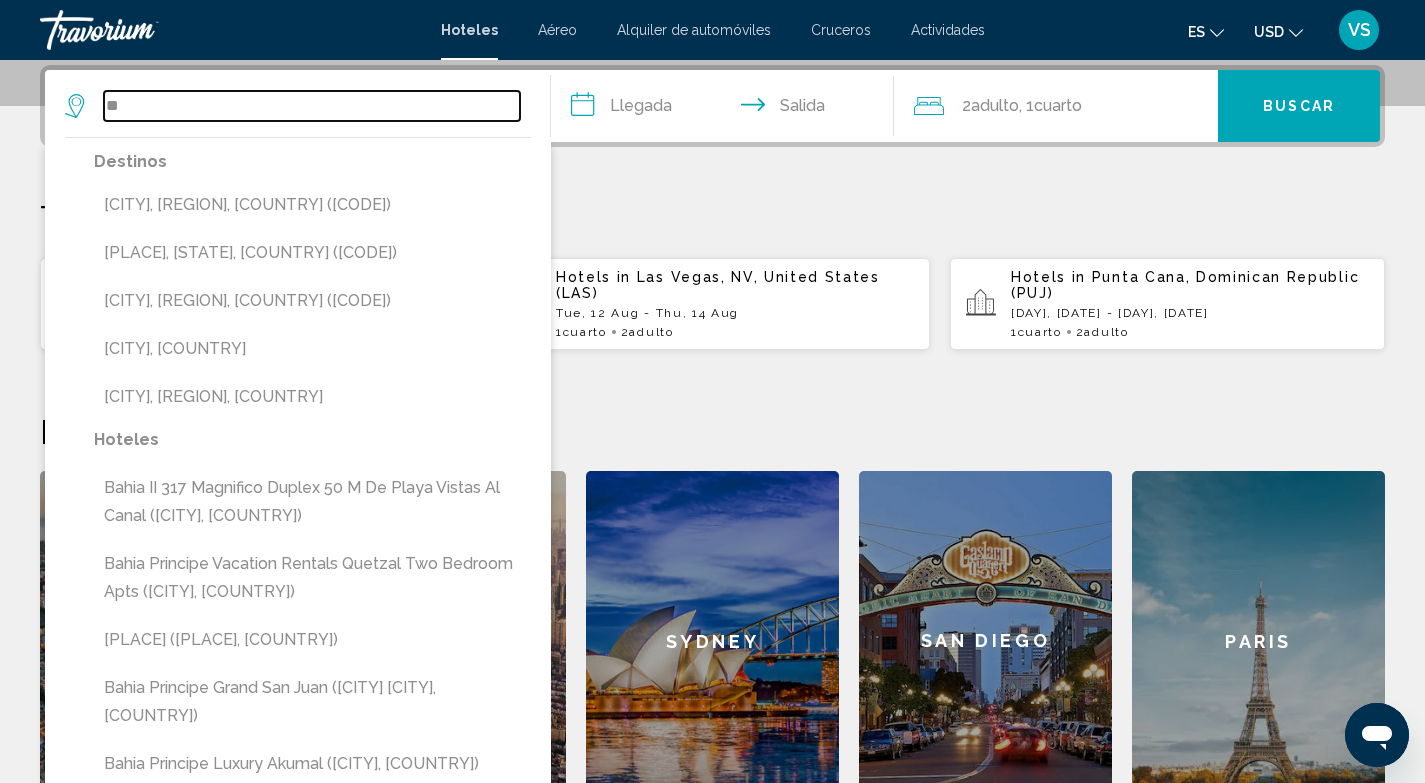 type on "*" 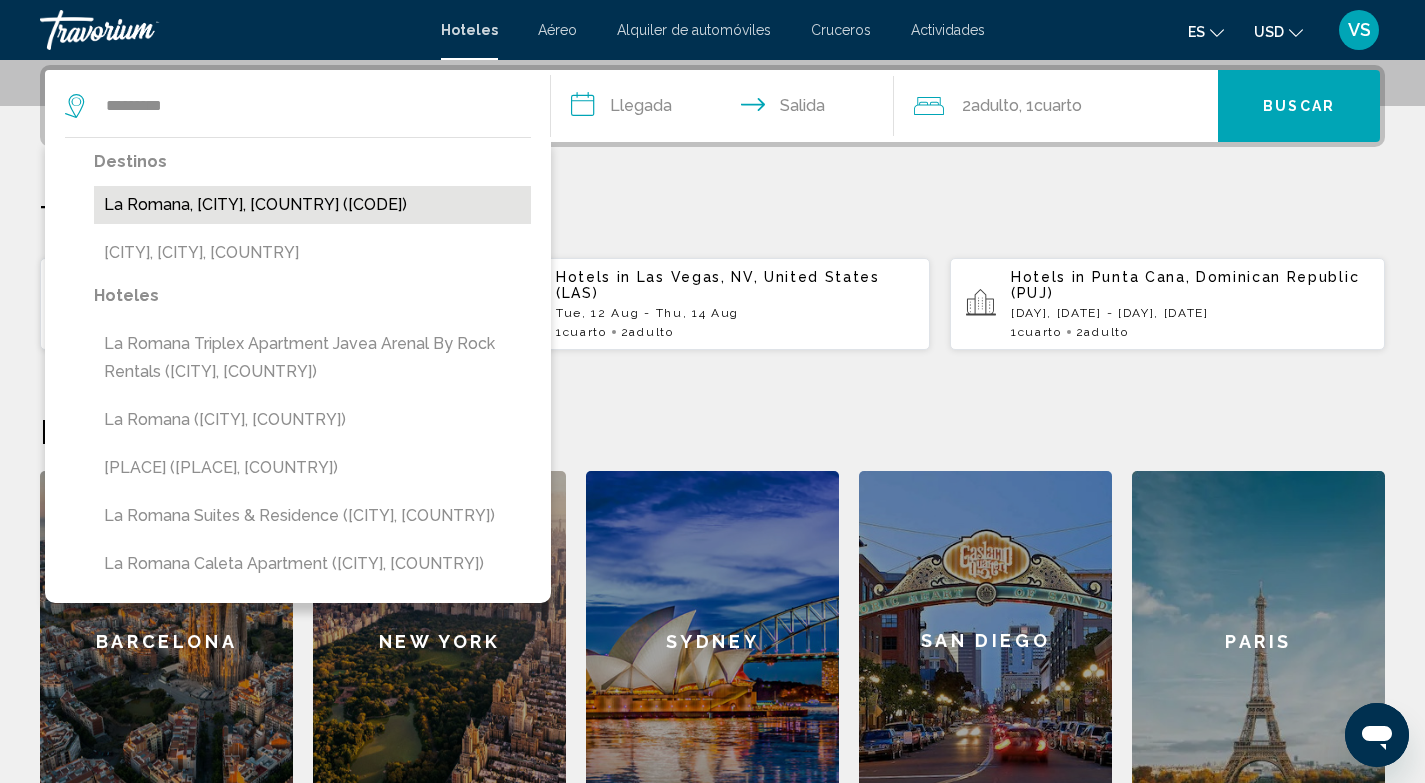 click on "La Romana, [CITY], [COUNTRY] ([CODE])" at bounding box center (312, 205) 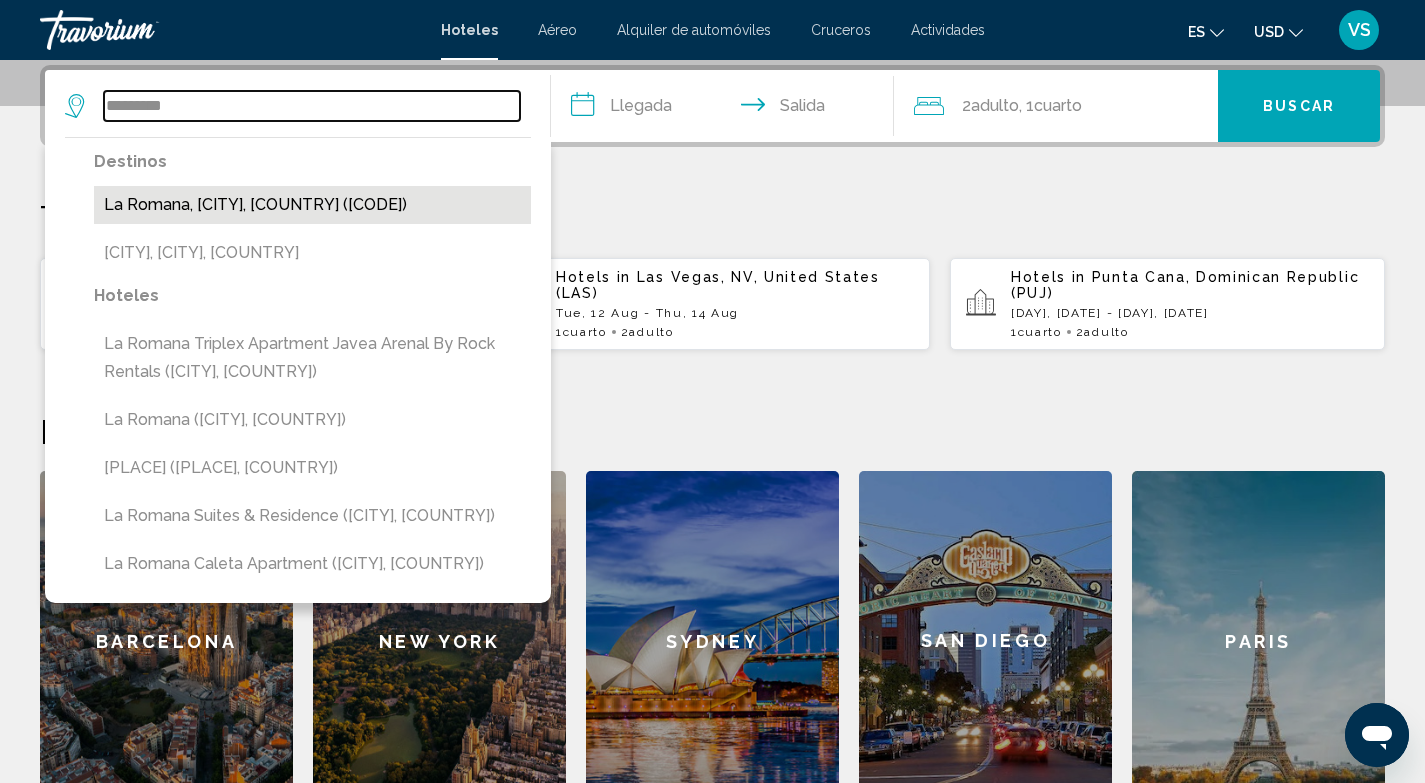 type on "**********" 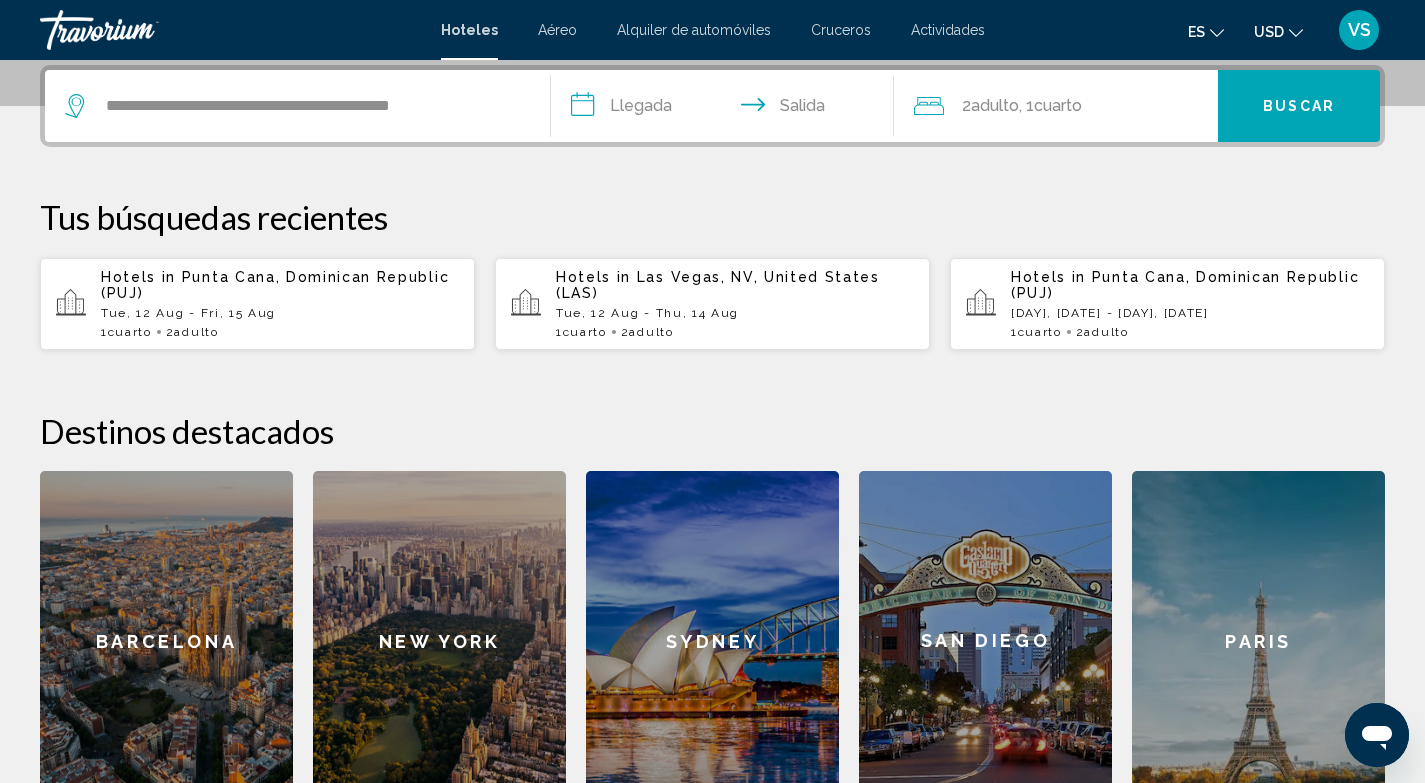 click on "**********" at bounding box center (727, 109) 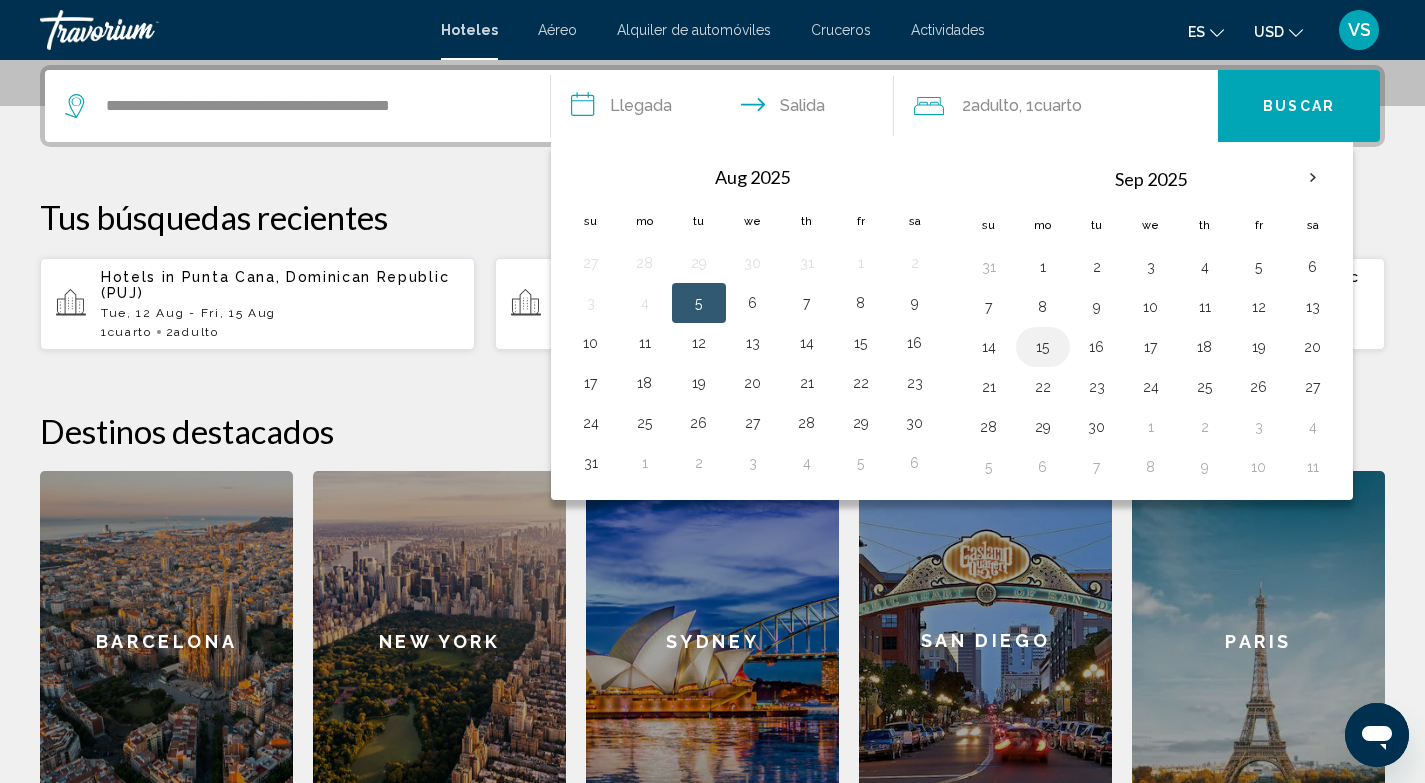click on "15" at bounding box center [1043, 347] 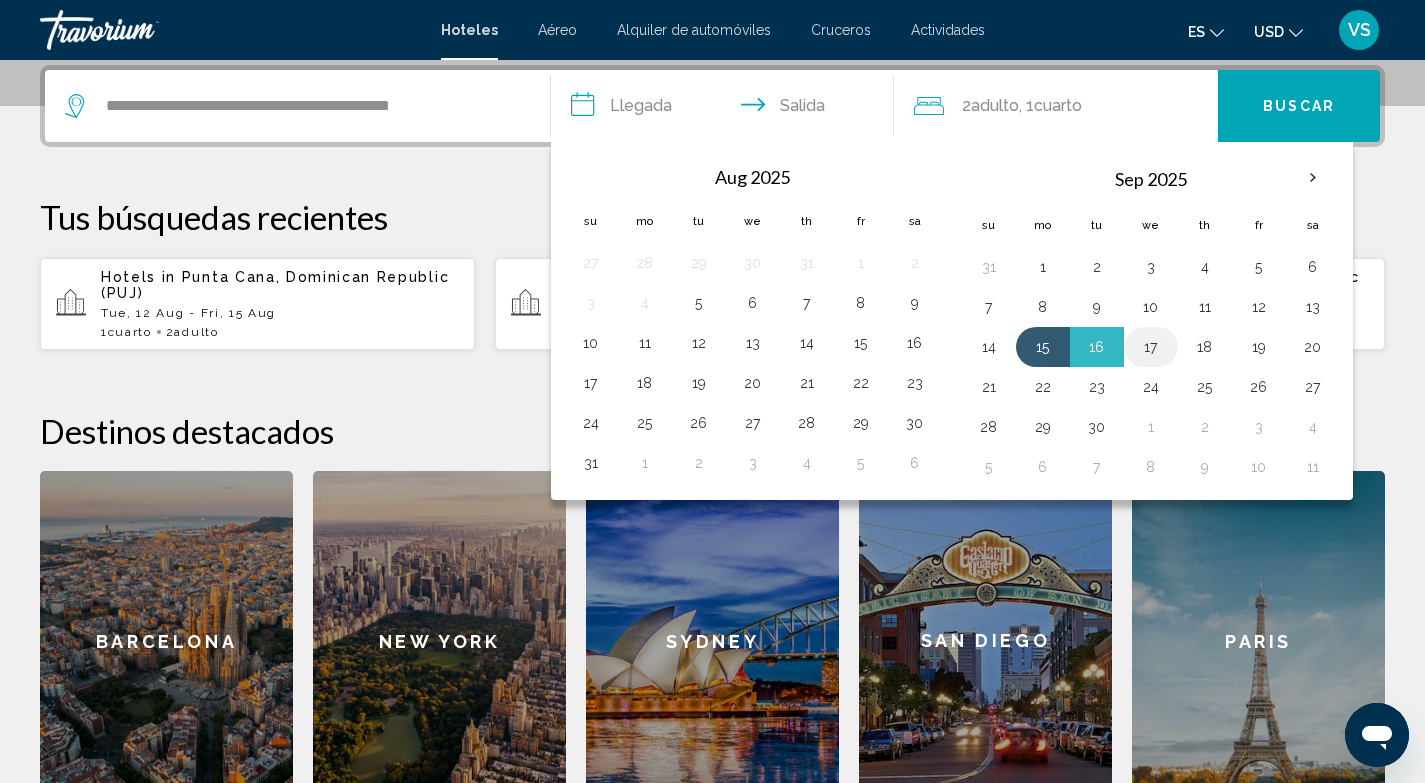 click on "17" at bounding box center (1151, 347) 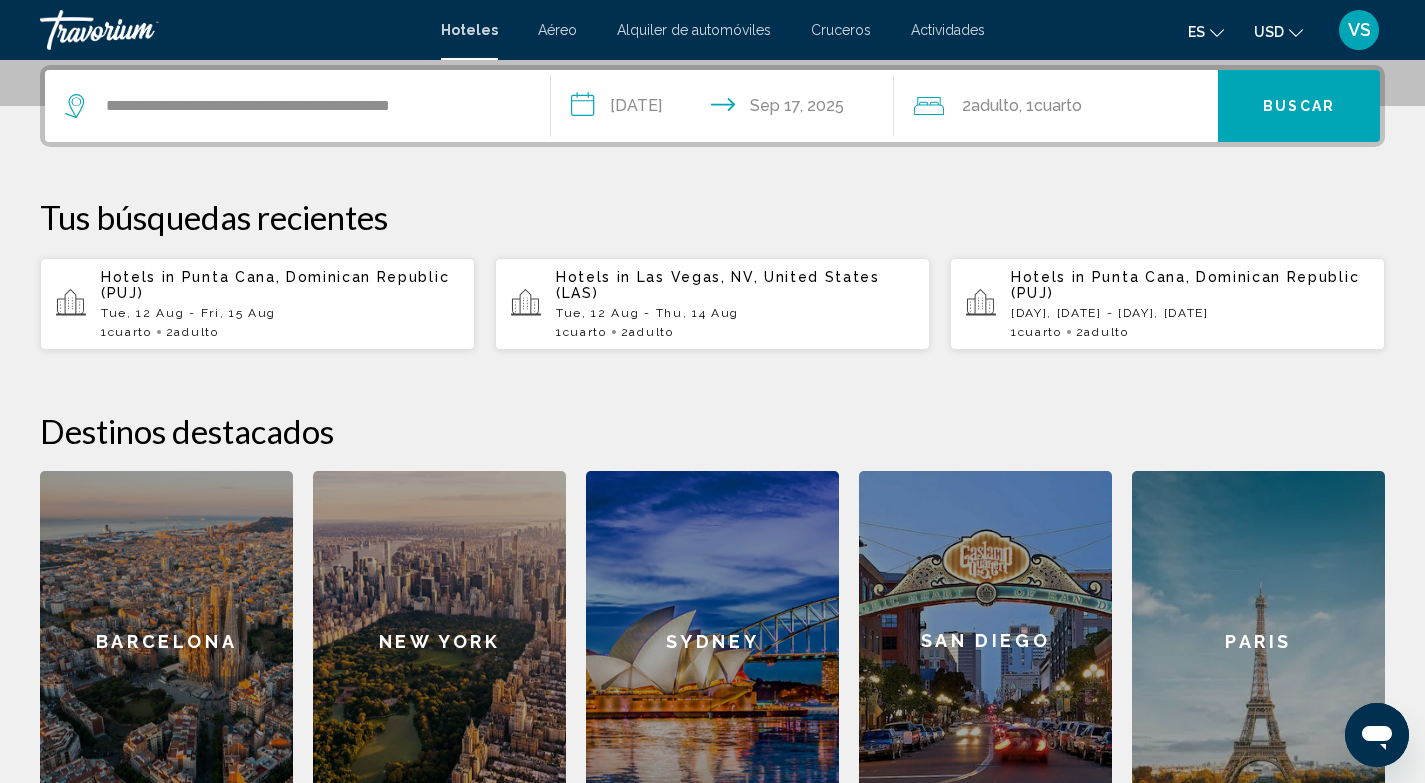 click on "Buscar" at bounding box center [1299, 107] 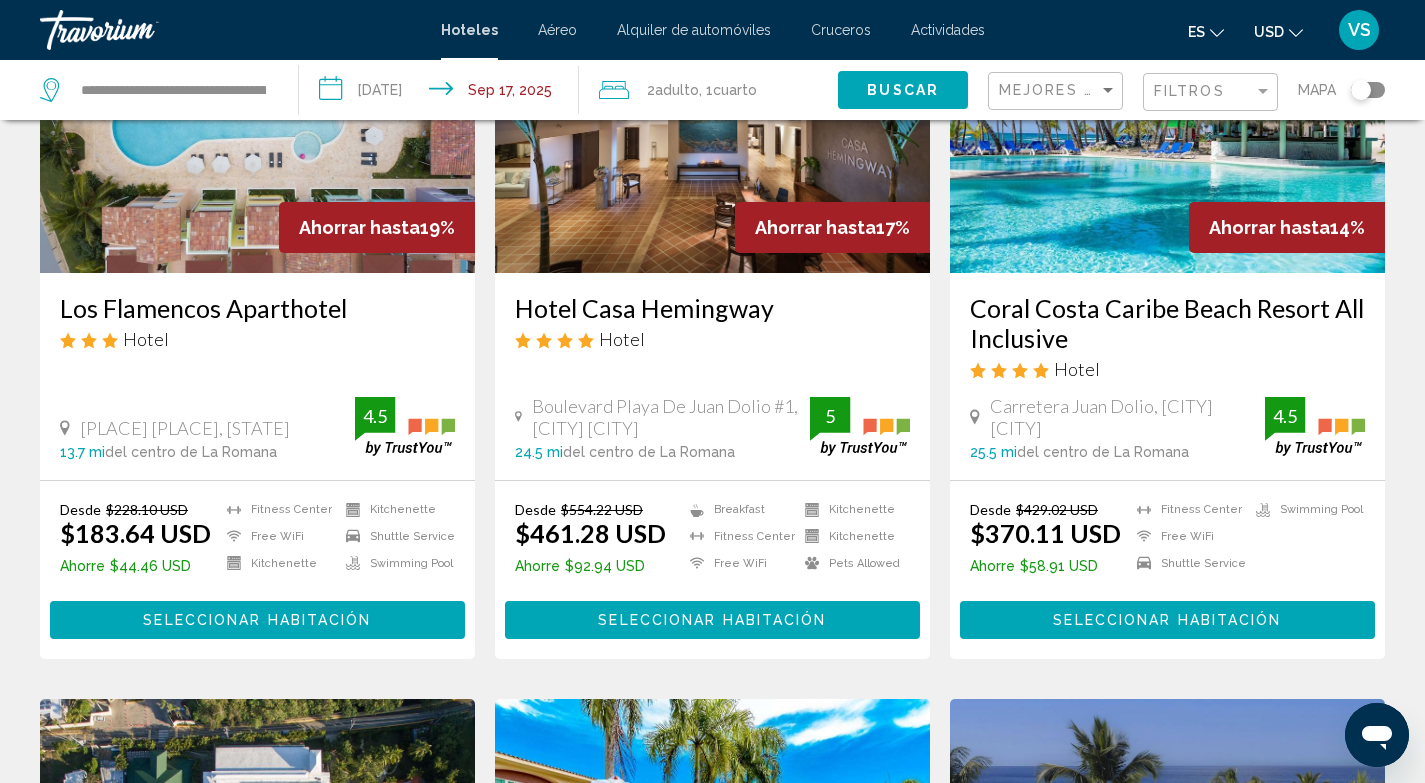 scroll, scrollTop: 996, scrollLeft: 0, axis: vertical 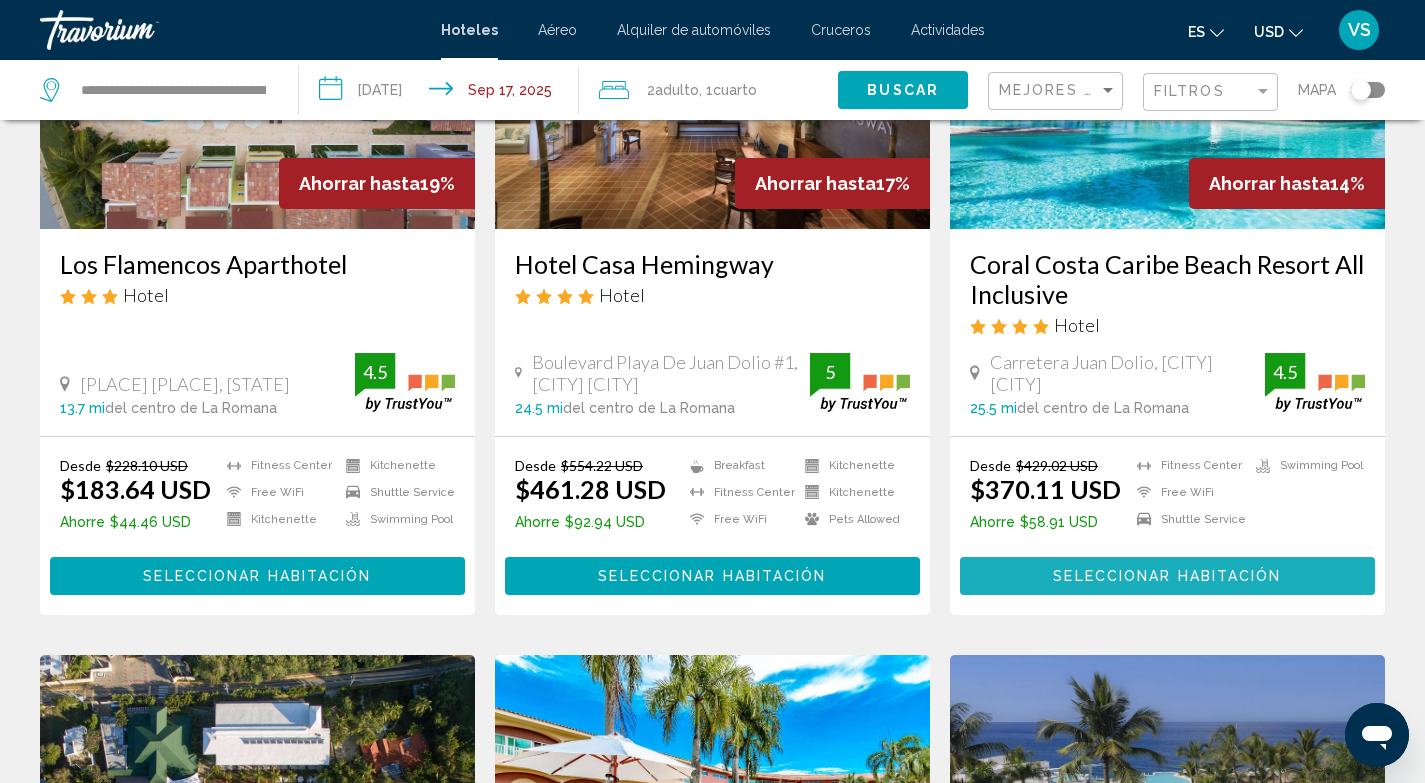 click on "Seleccionar habitación" at bounding box center (1167, 577) 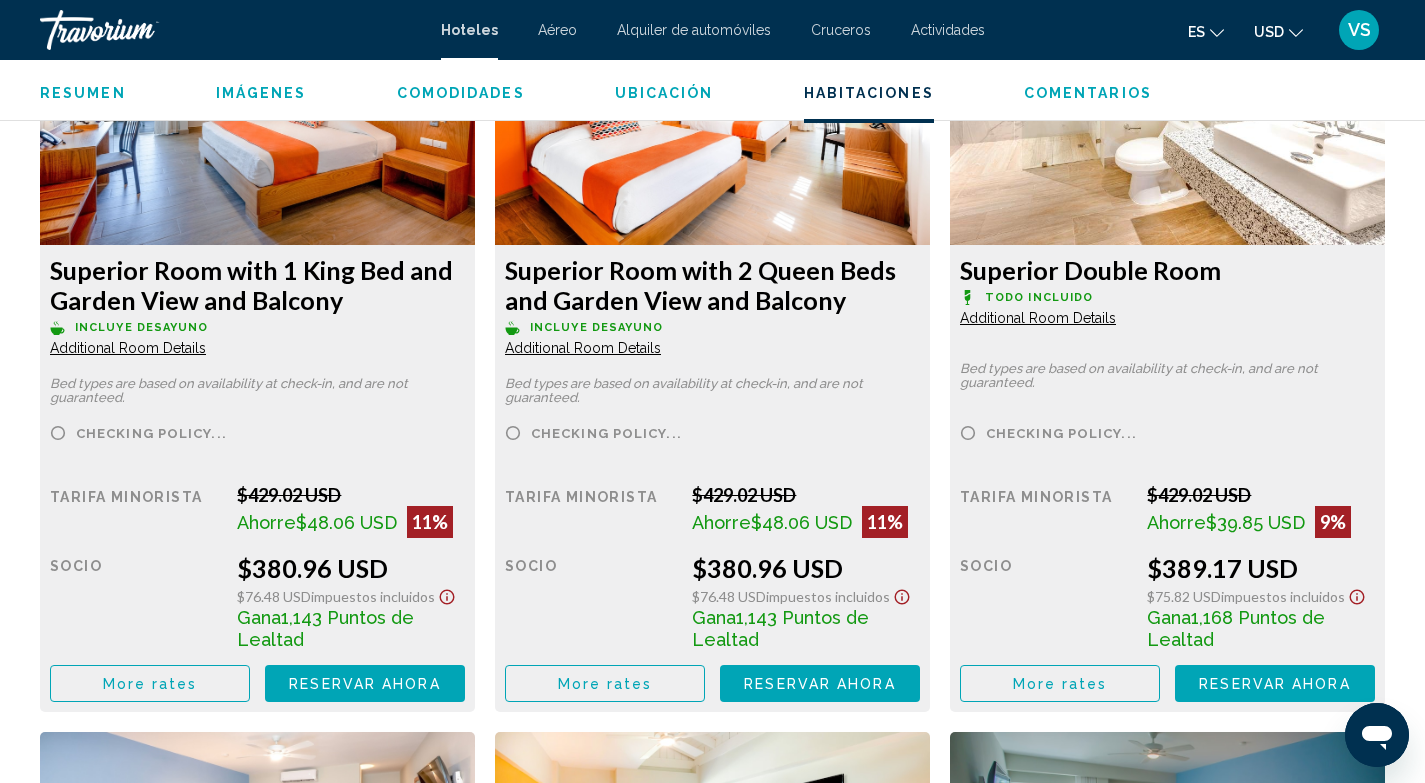 scroll, scrollTop: 2852, scrollLeft: 0, axis: vertical 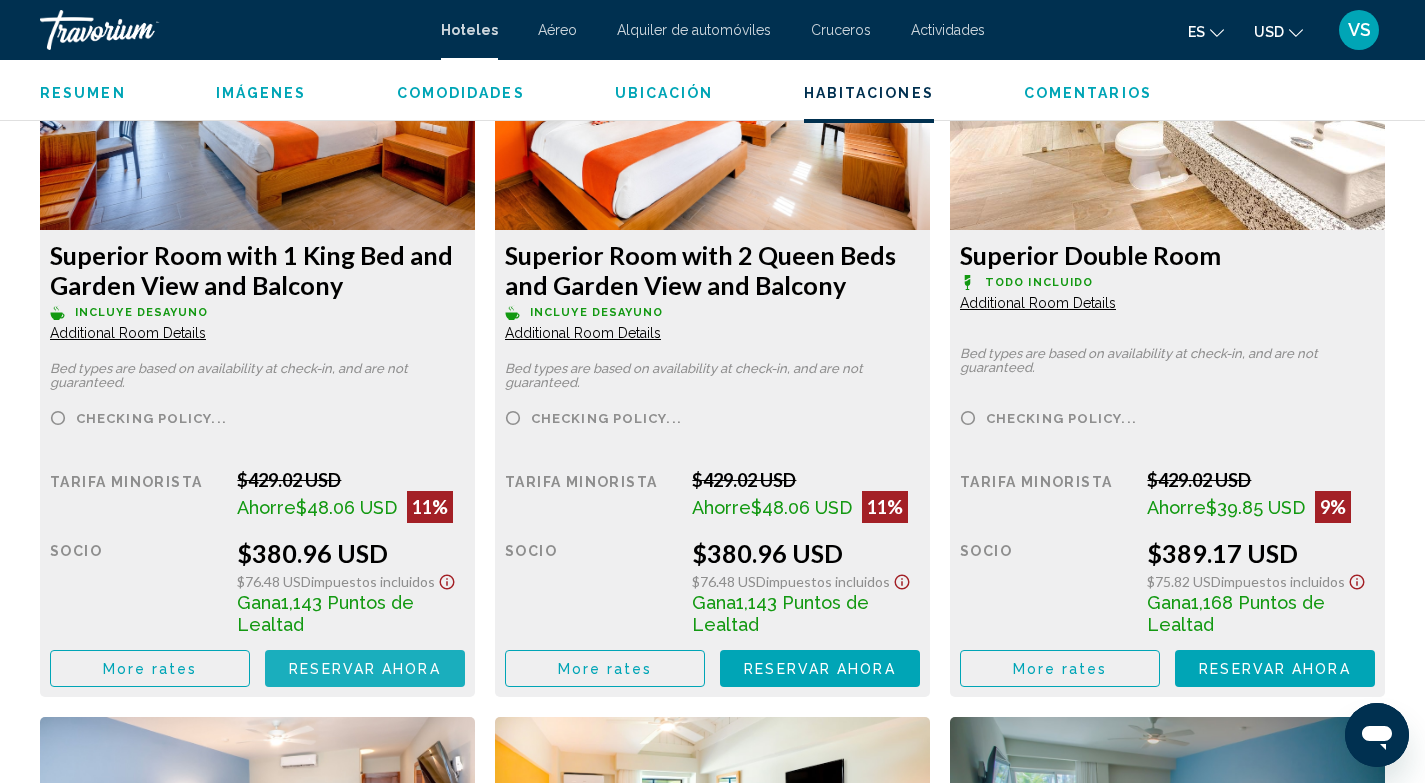 click on "Reservar ahora Ya no está disponible" at bounding box center (365, 668) 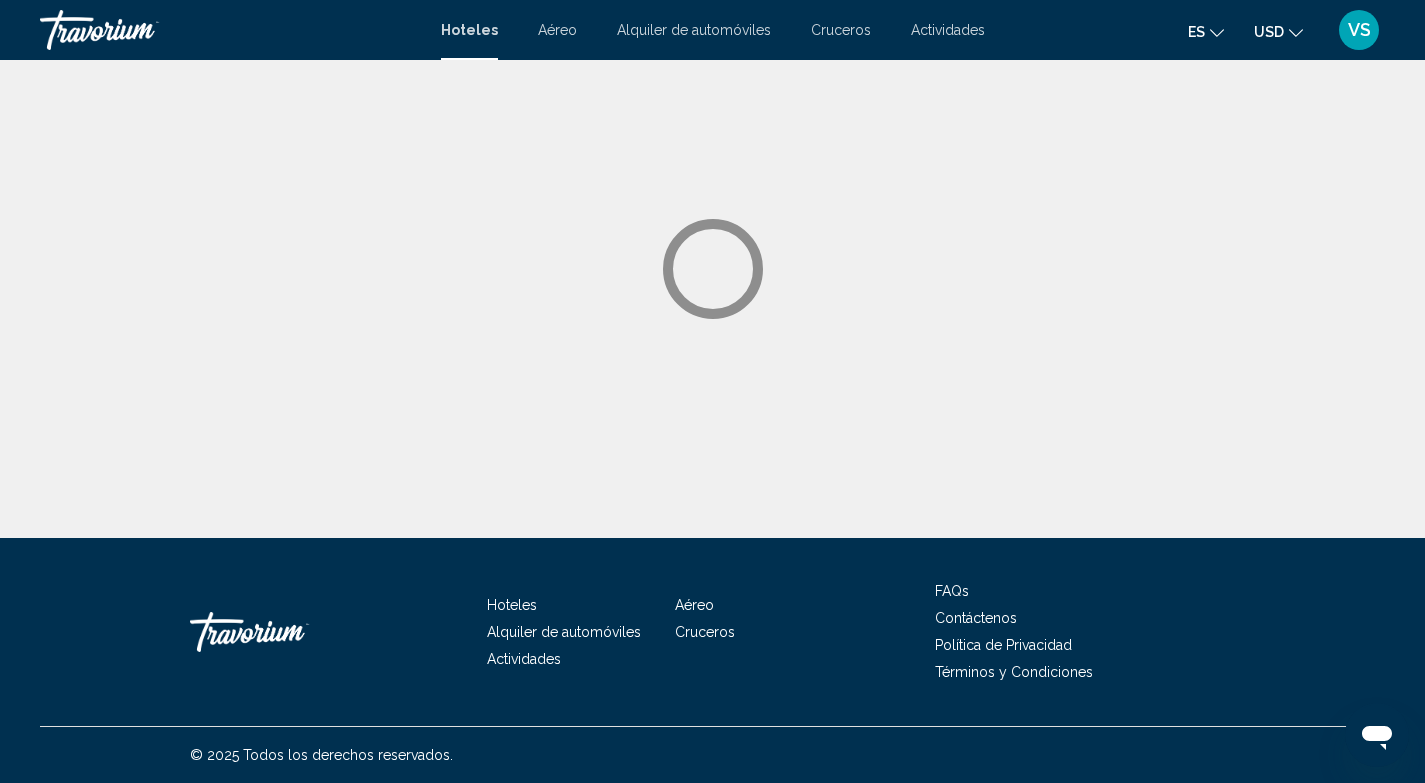 scroll, scrollTop: 0, scrollLeft: 0, axis: both 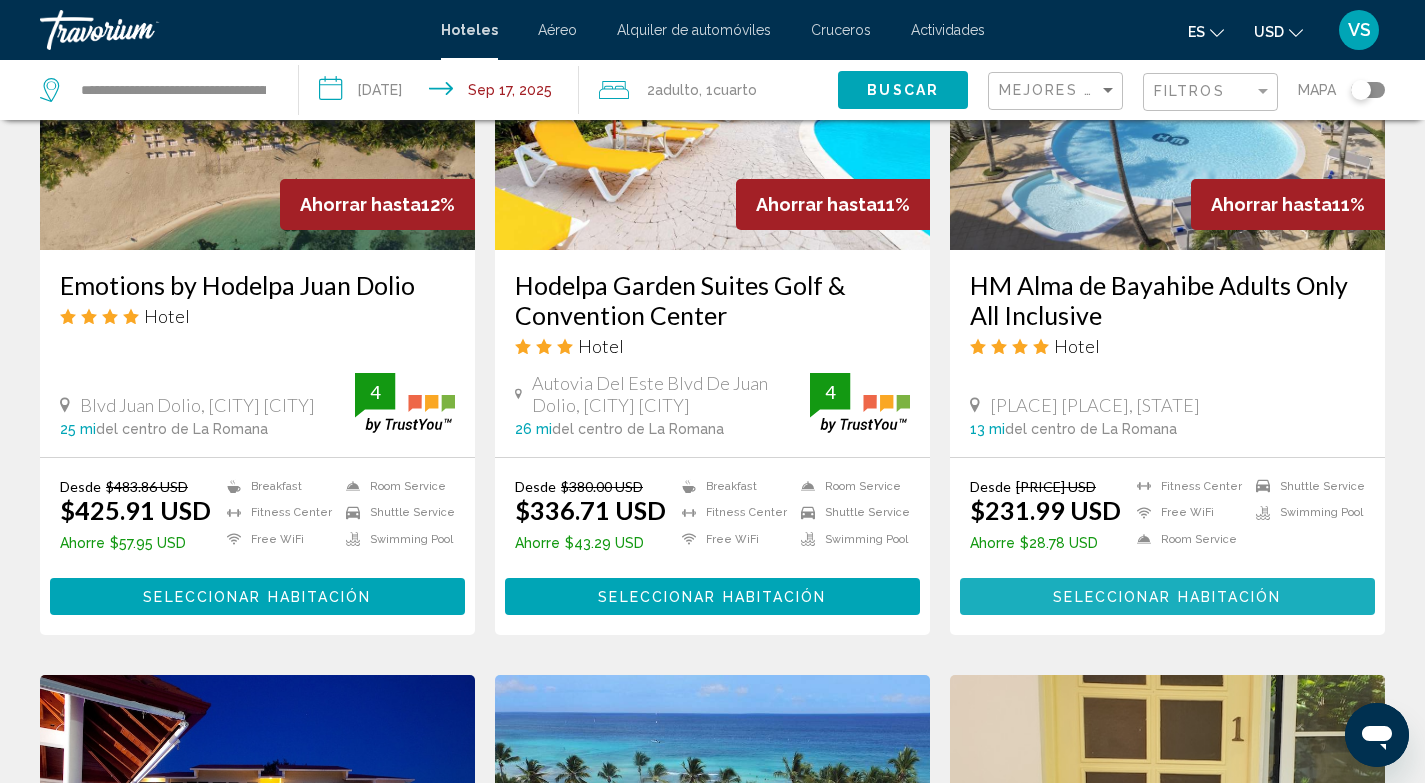 click on "Seleccionar habitación" at bounding box center [1167, 597] 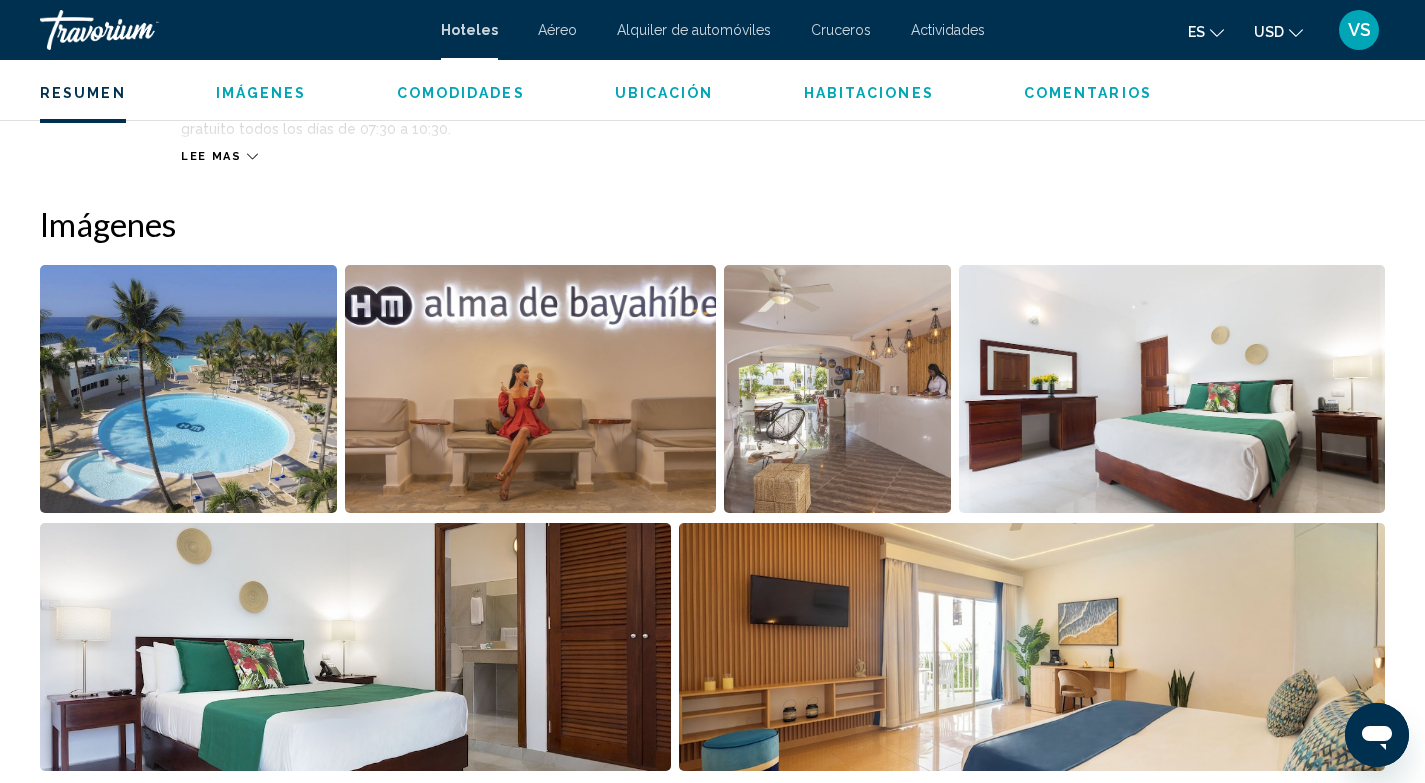 scroll, scrollTop: 887, scrollLeft: 0, axis: vertical 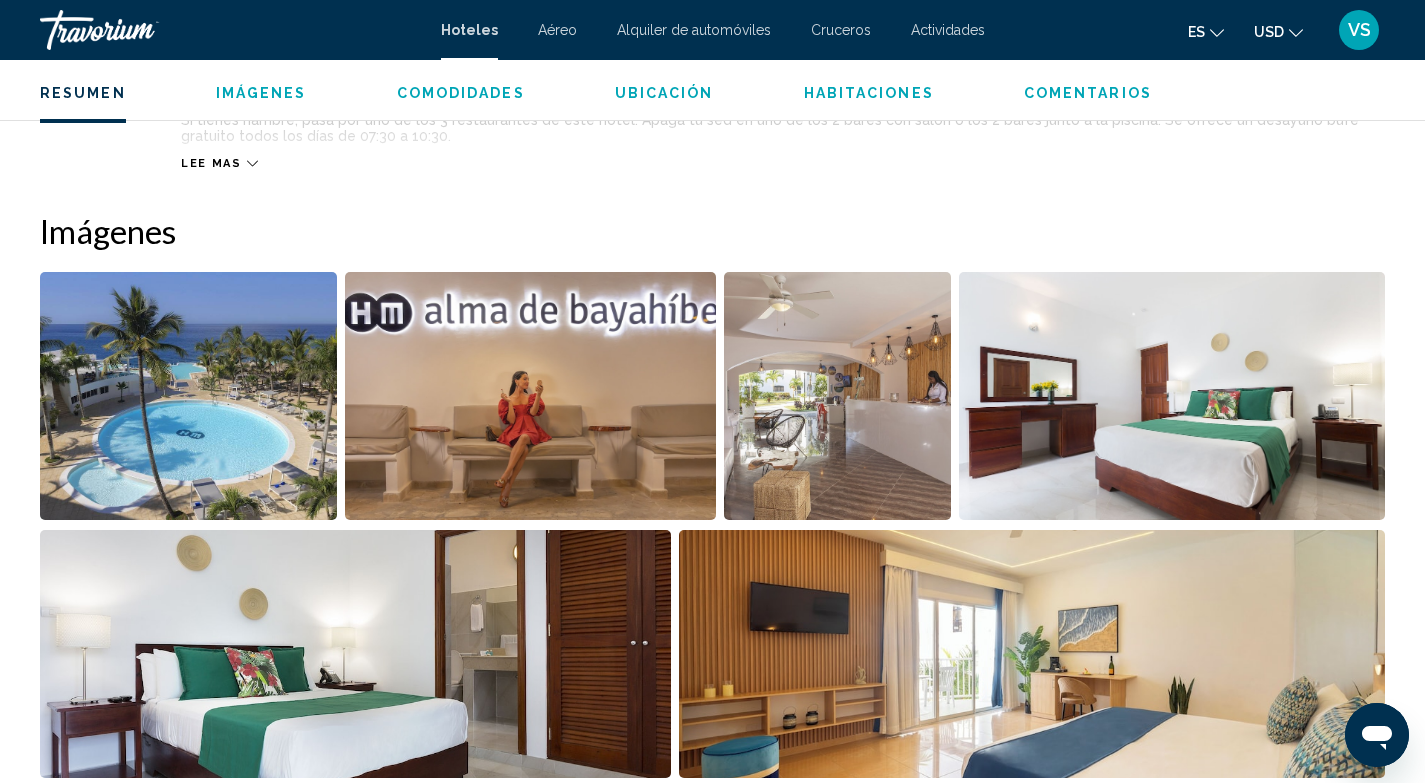 click at bounding box center (188, 396) 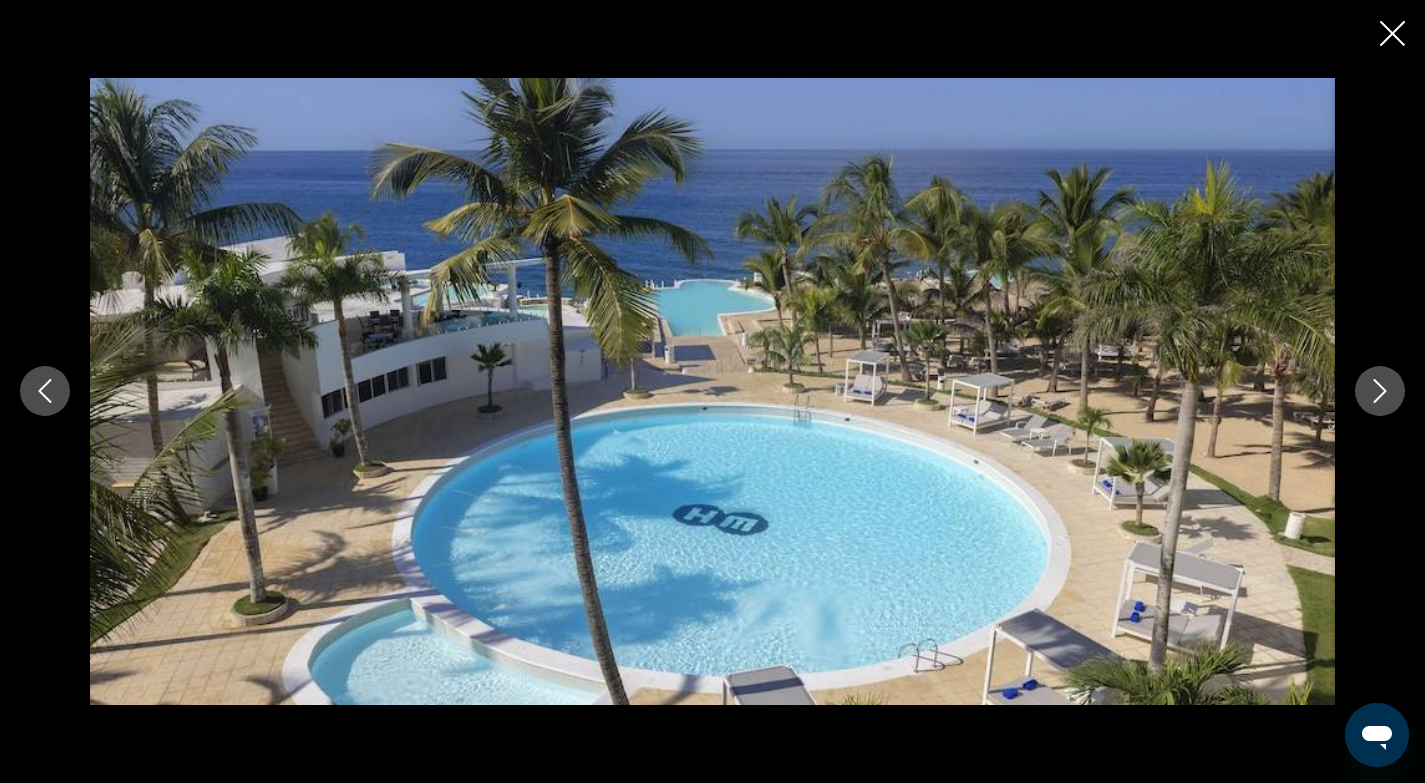 click 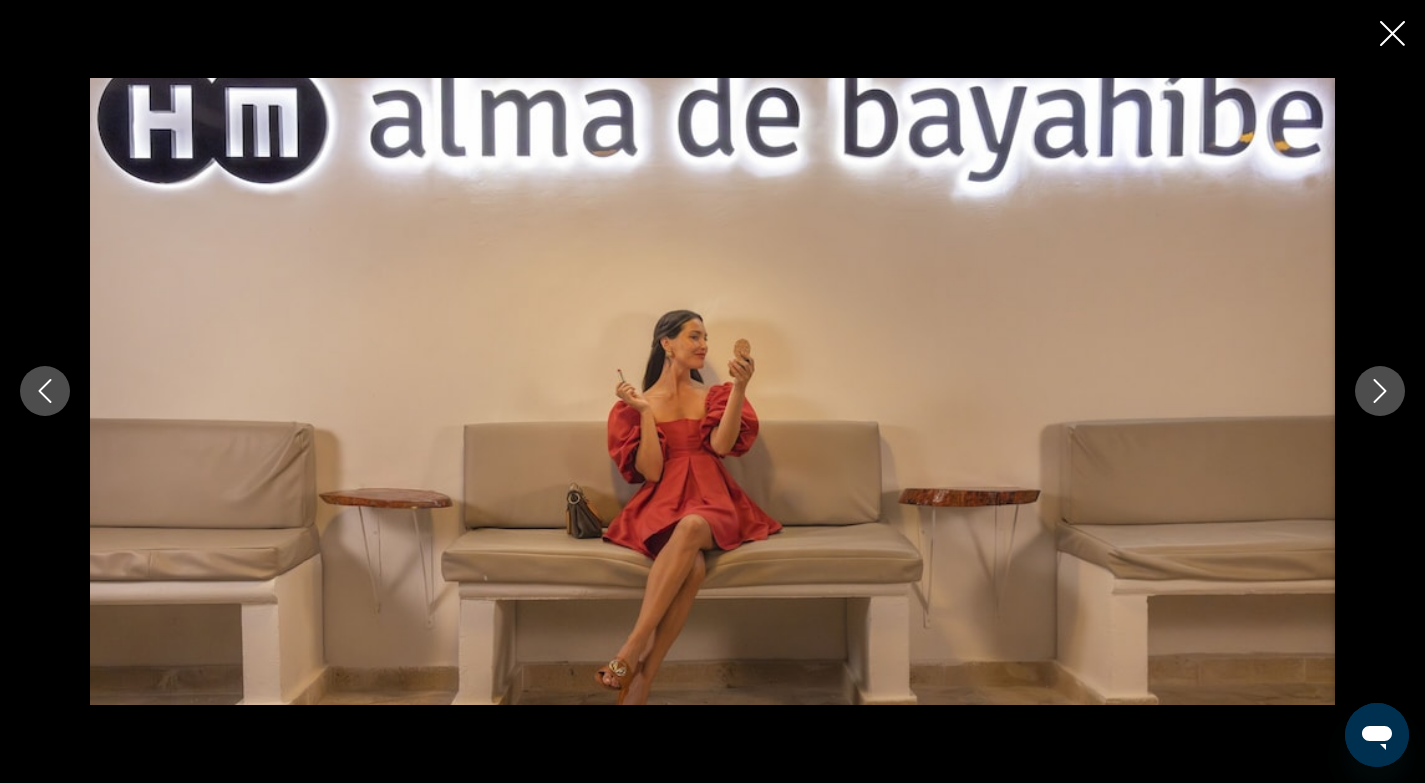 click 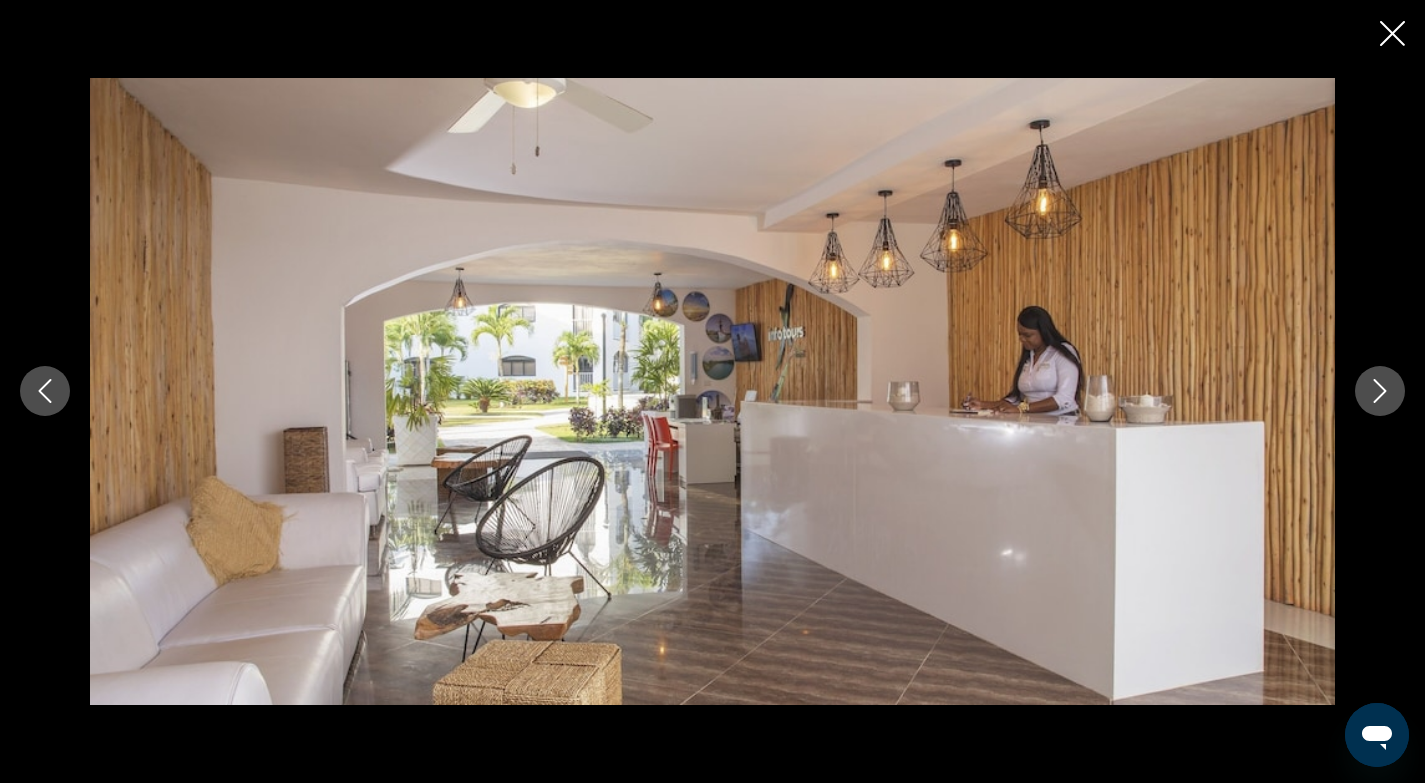 click 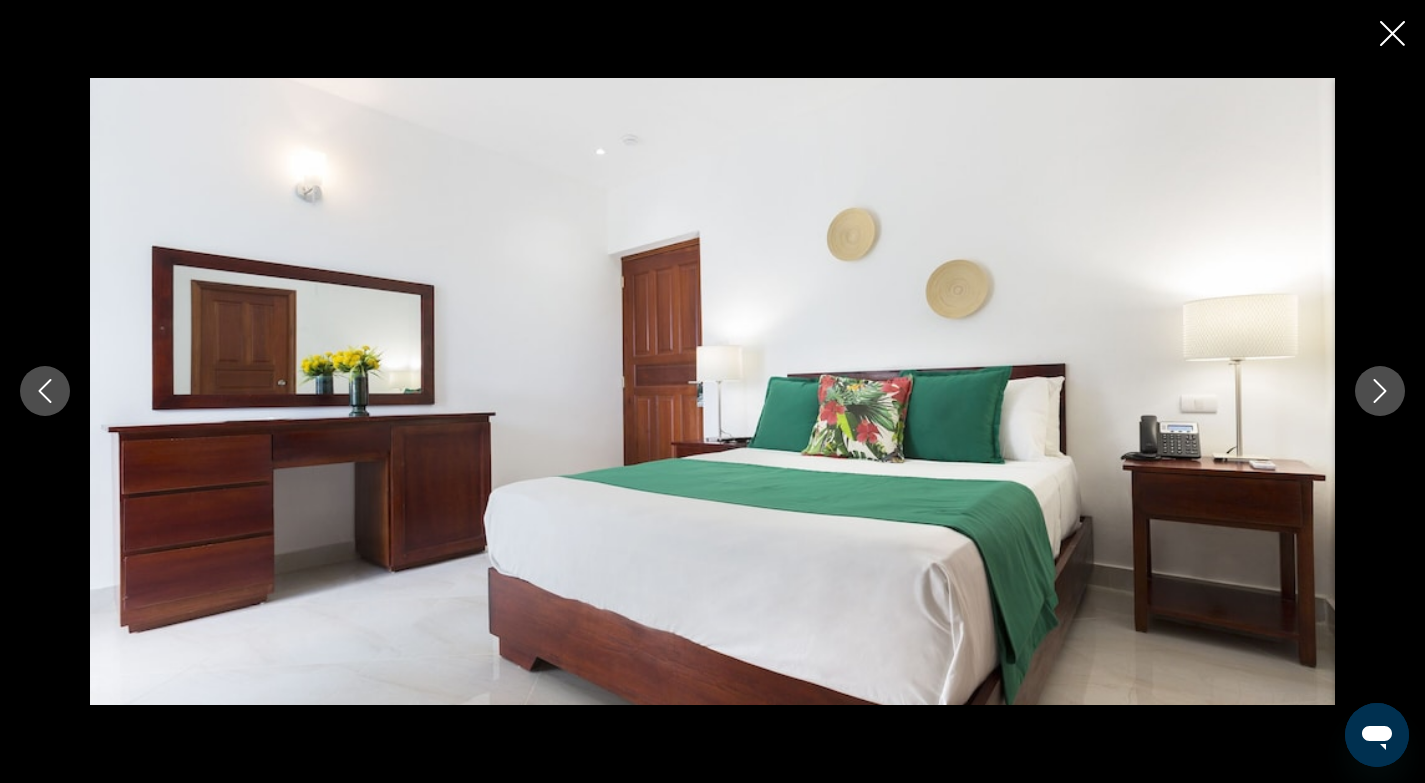 click 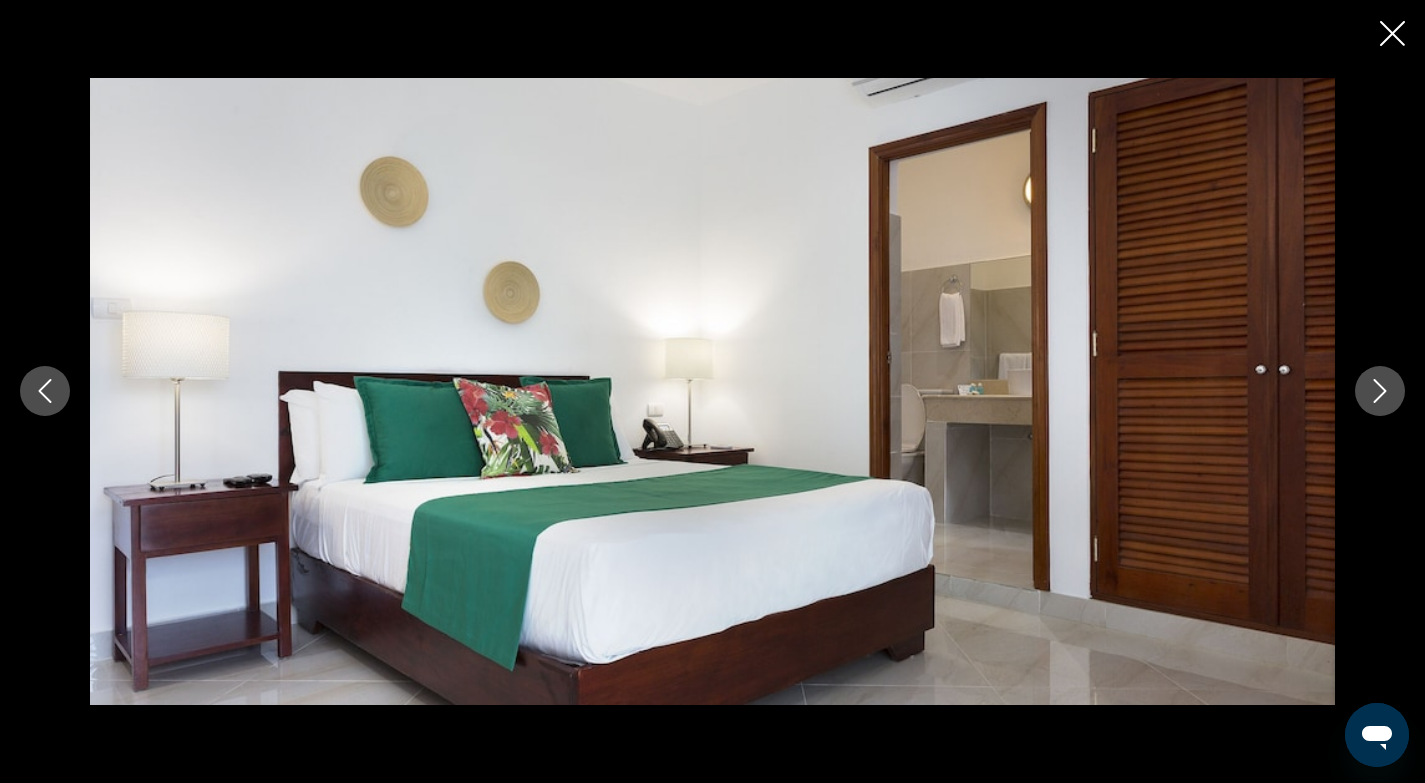 click 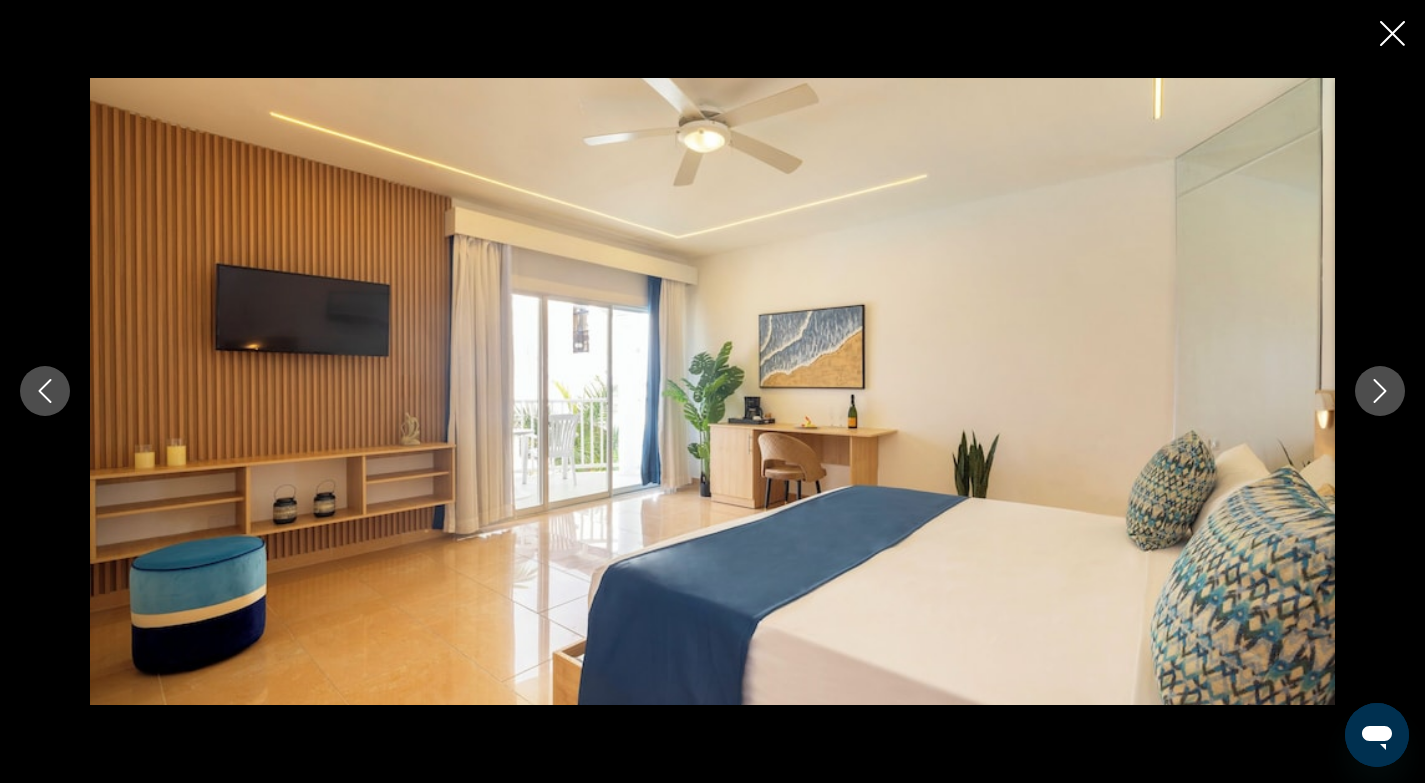 click 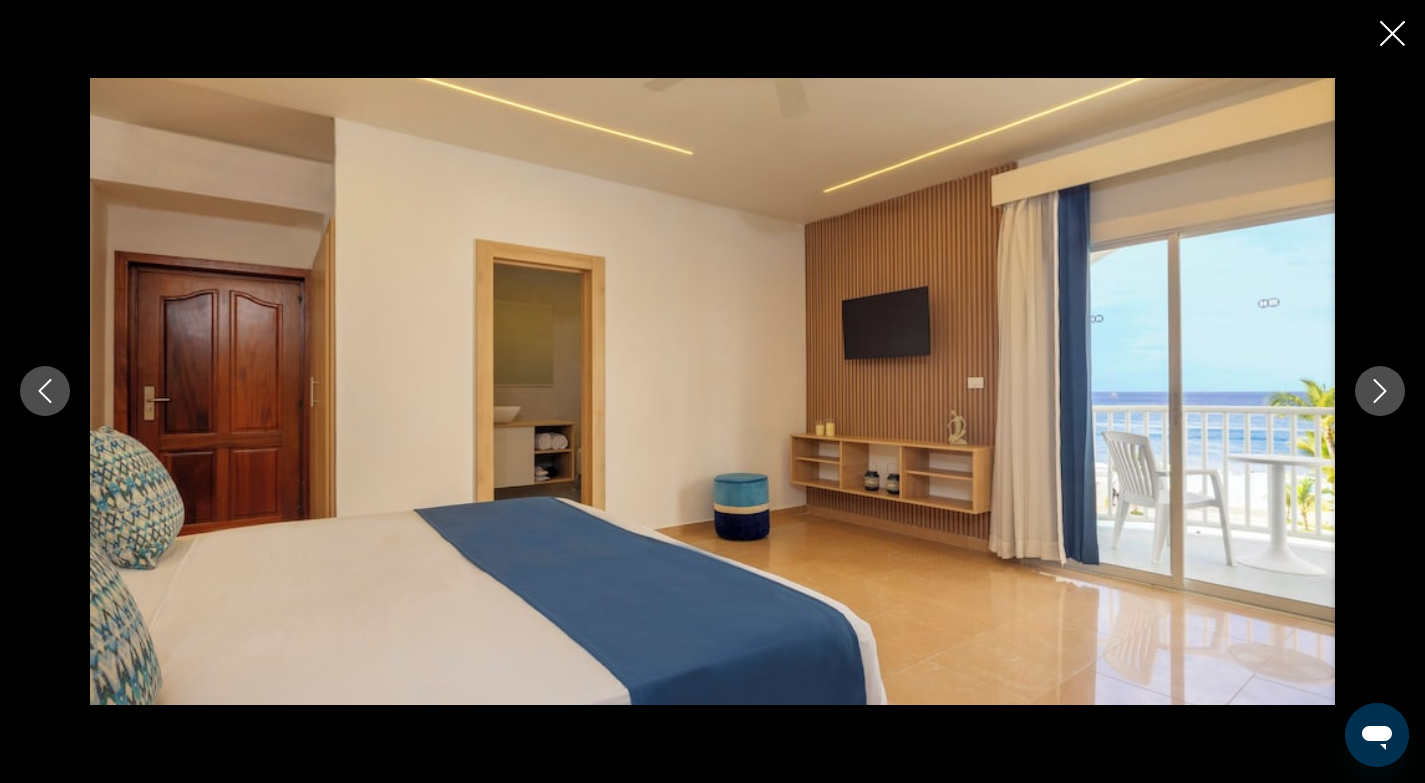 click 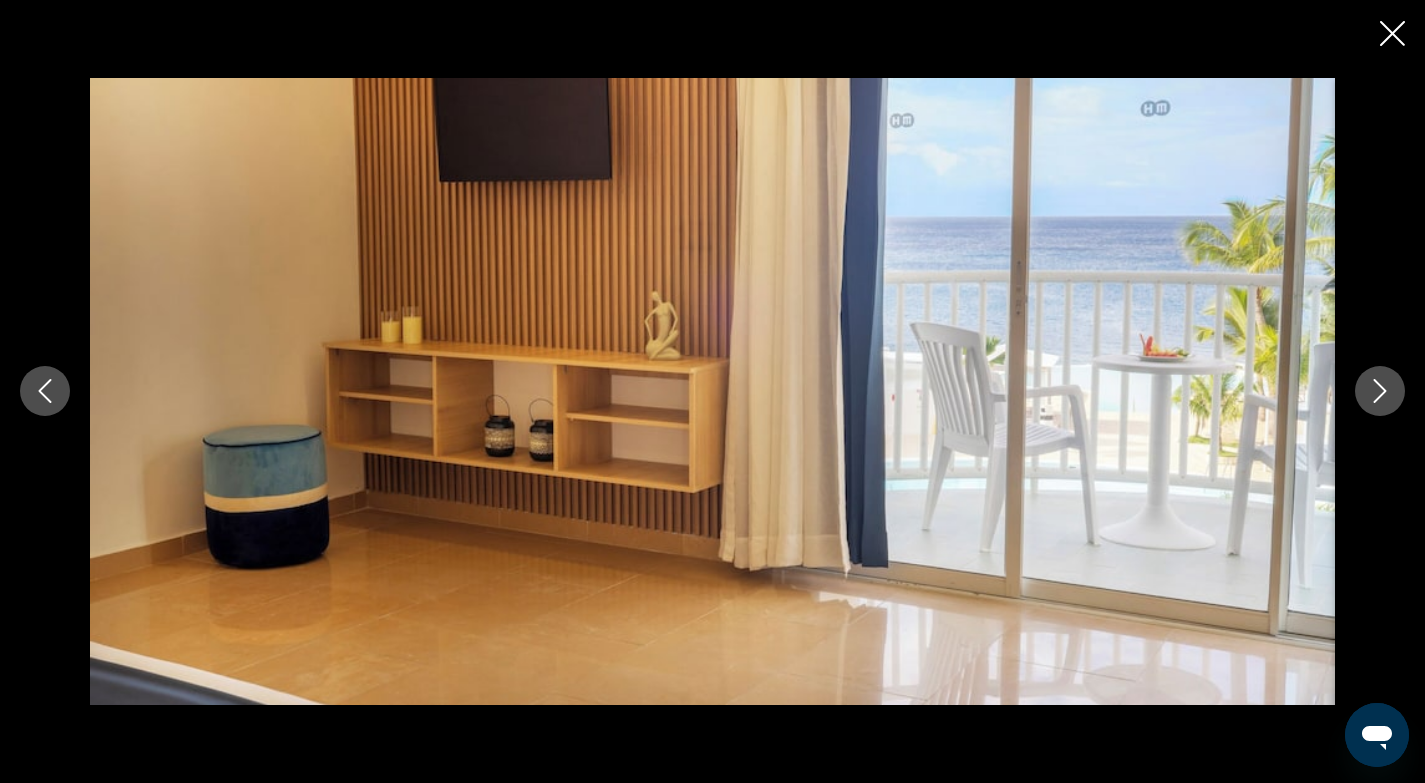 click 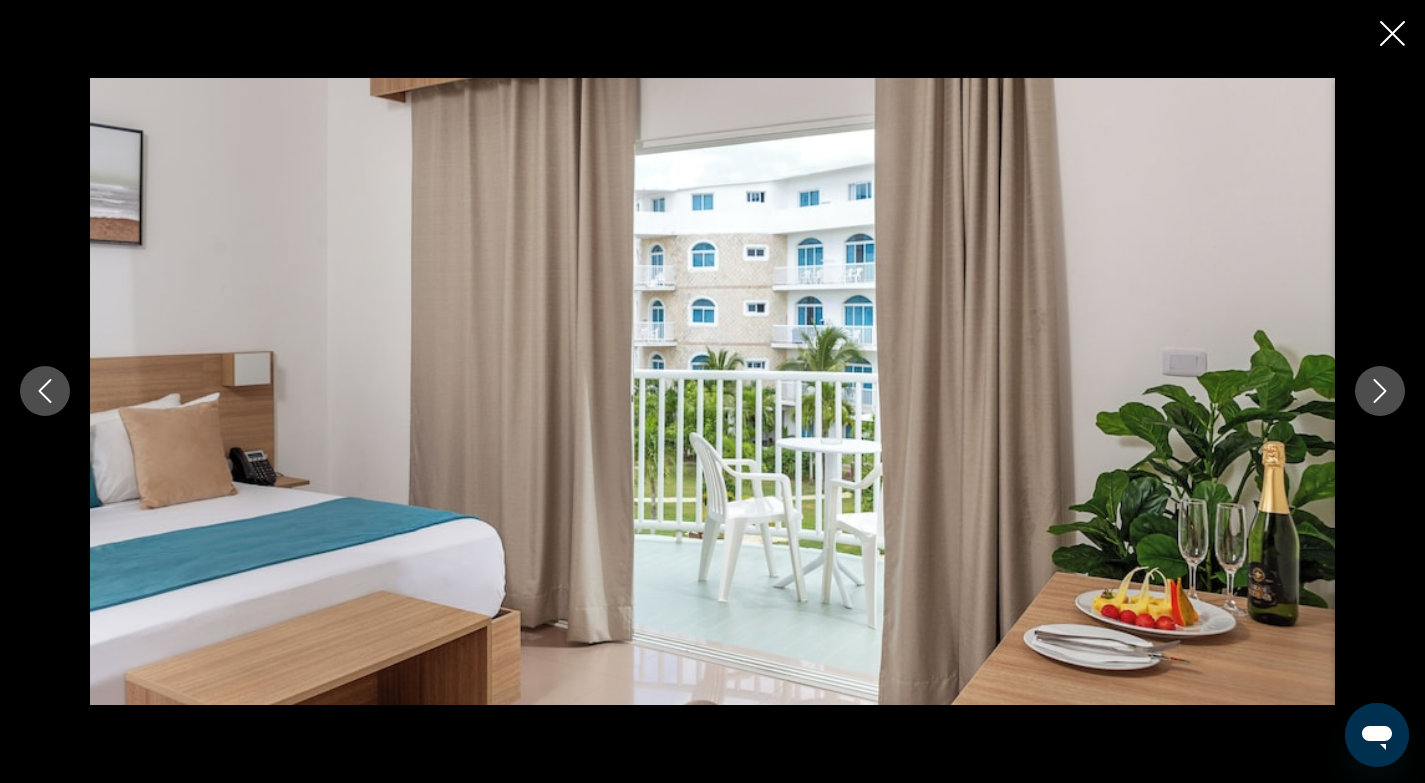 click 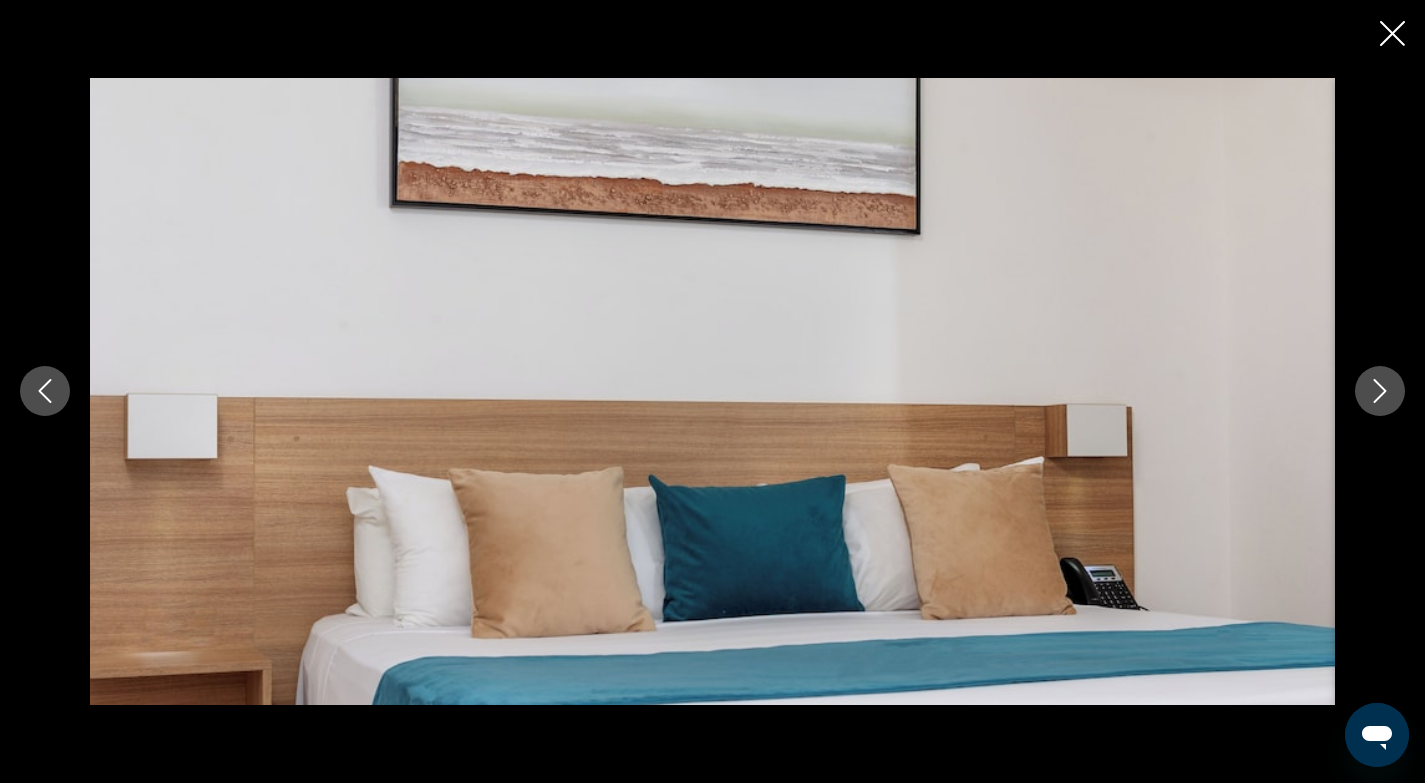 click 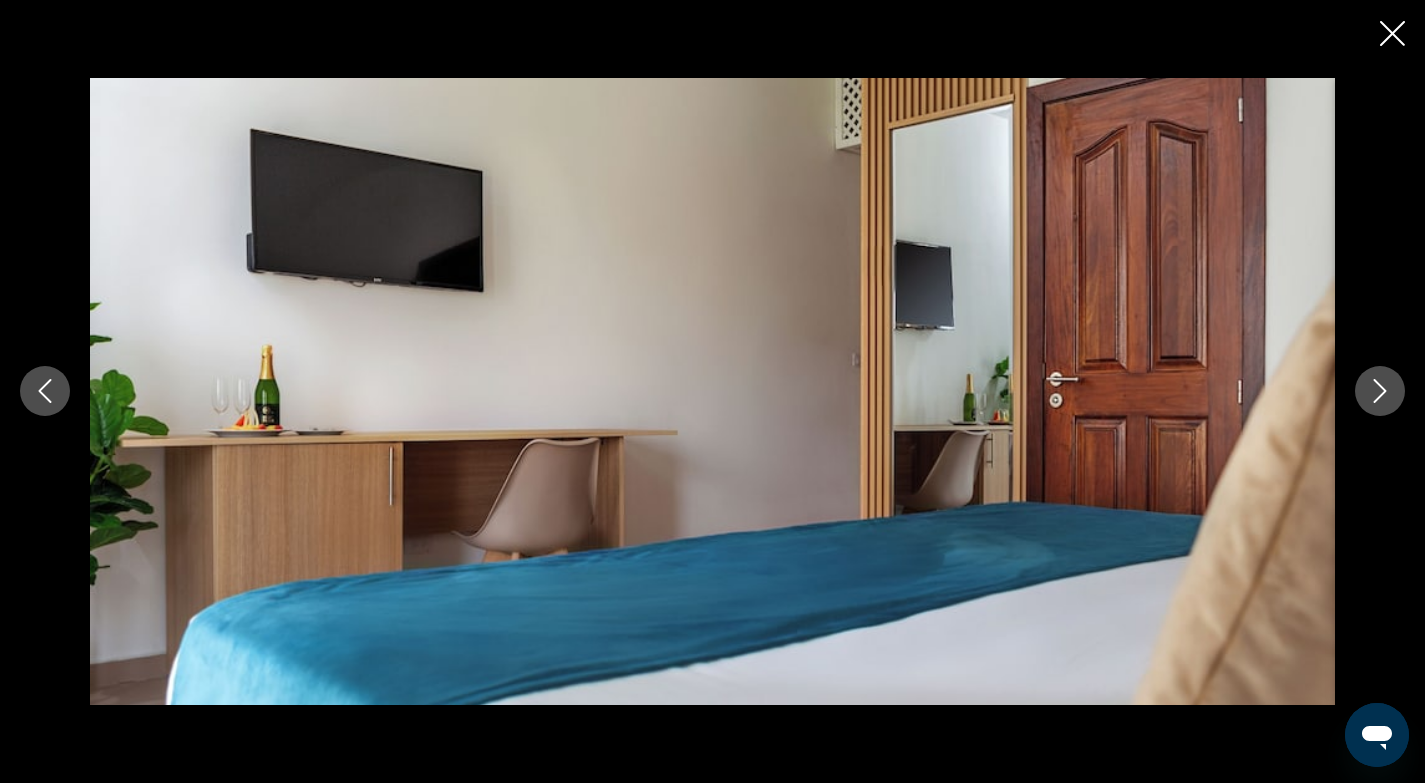 click 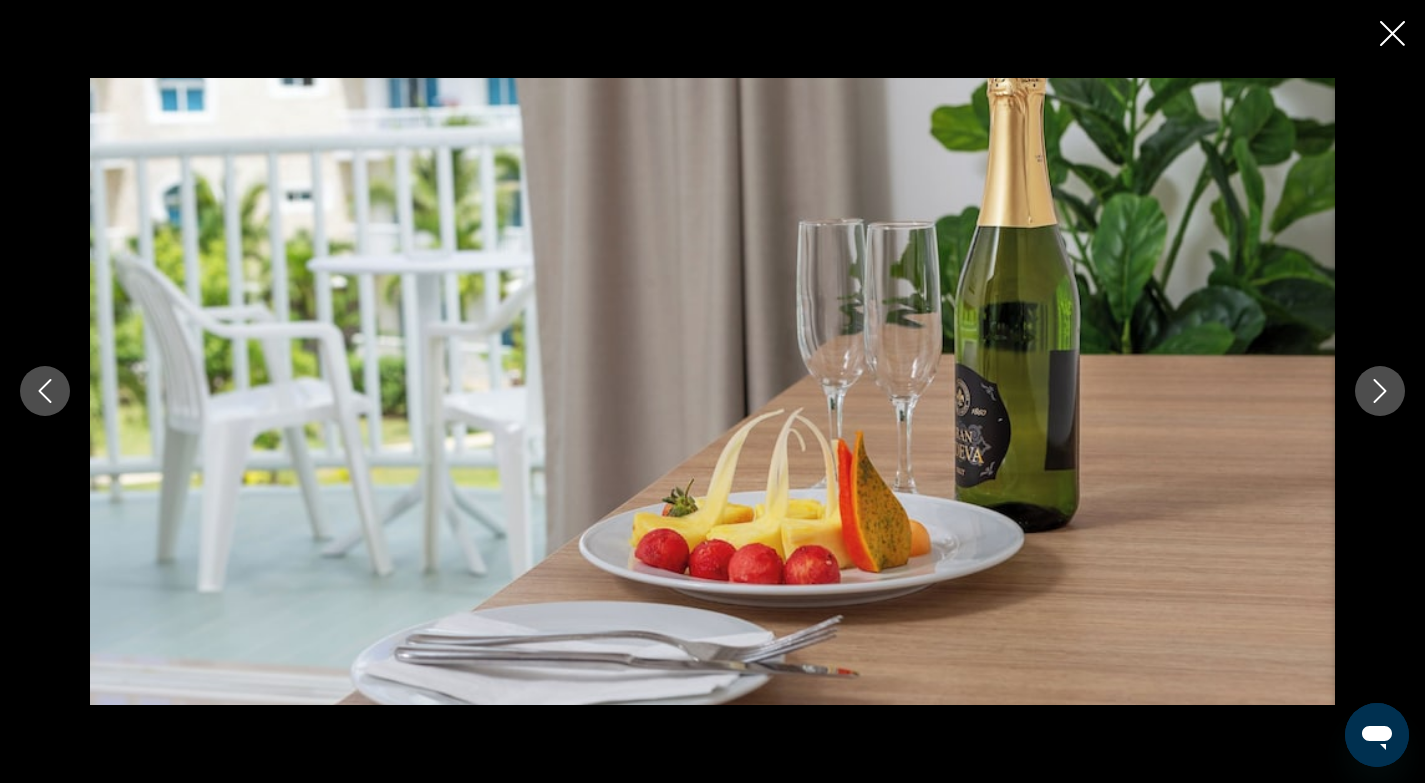 click 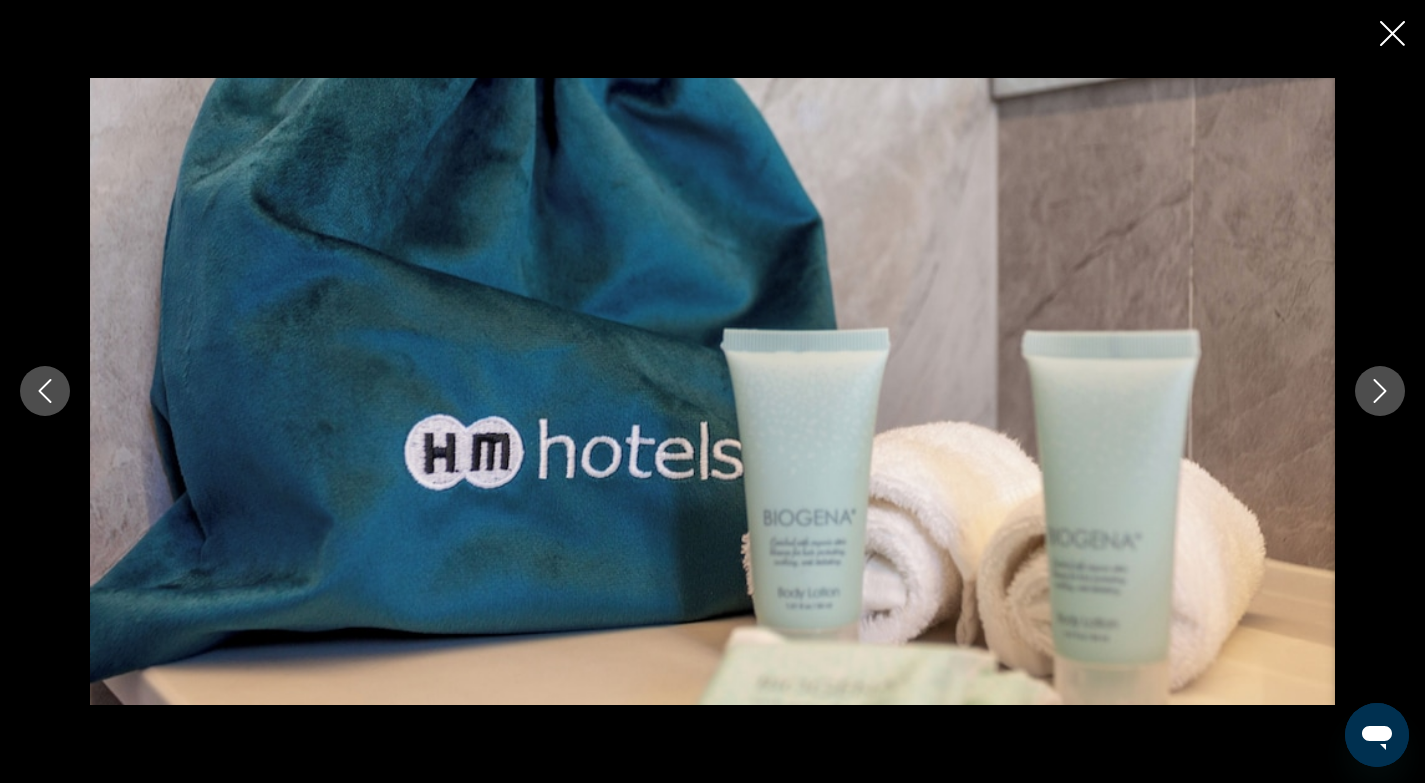 click 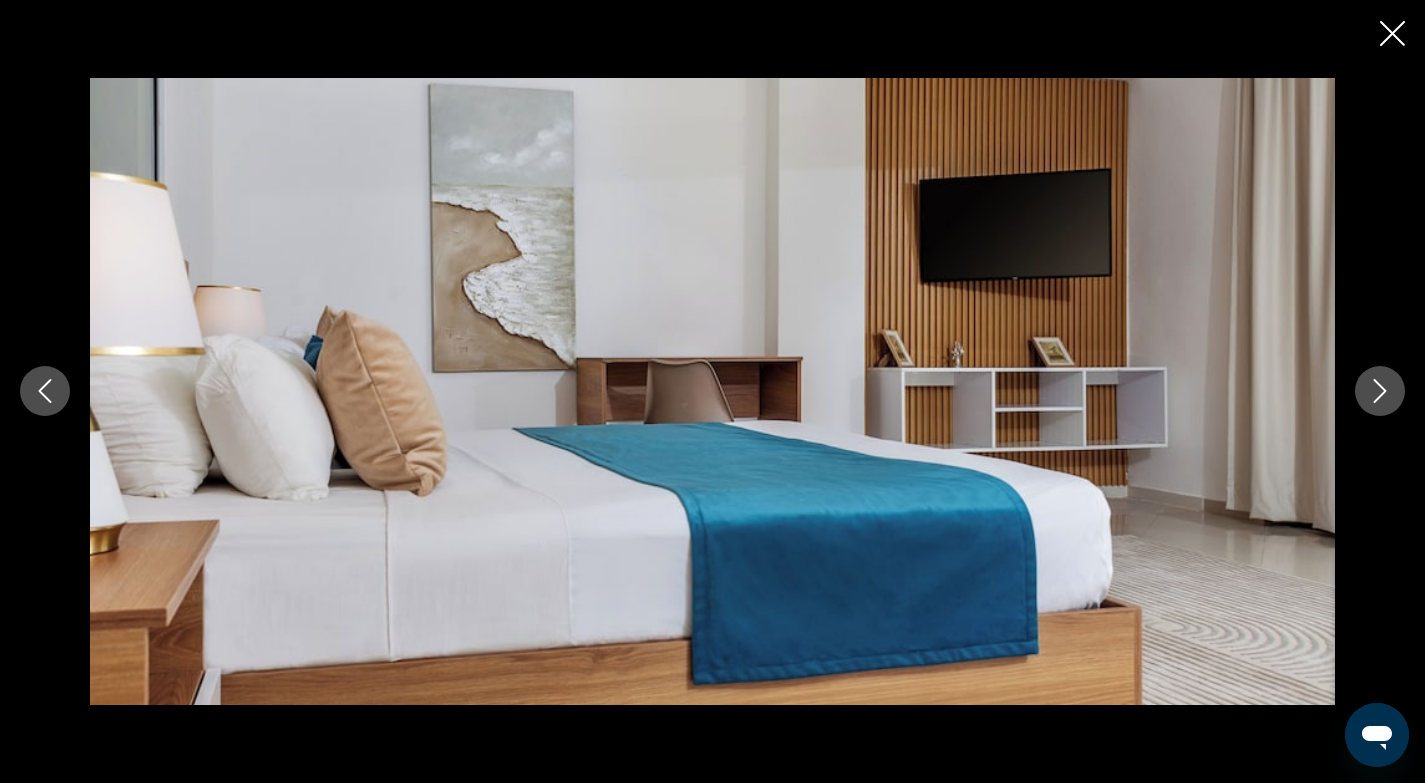 click 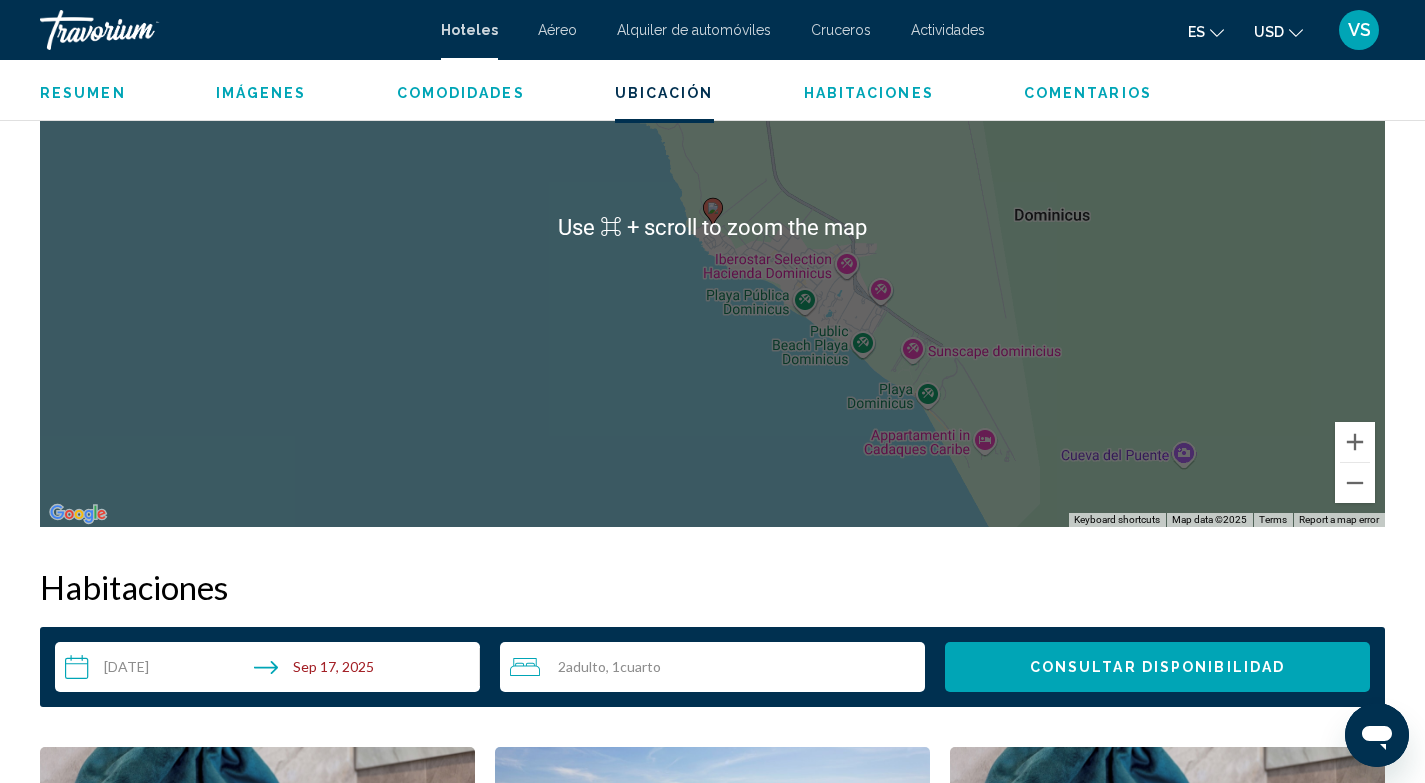 scroll, scrollTop: 2110, scrollLeft: 0, axis: vertical 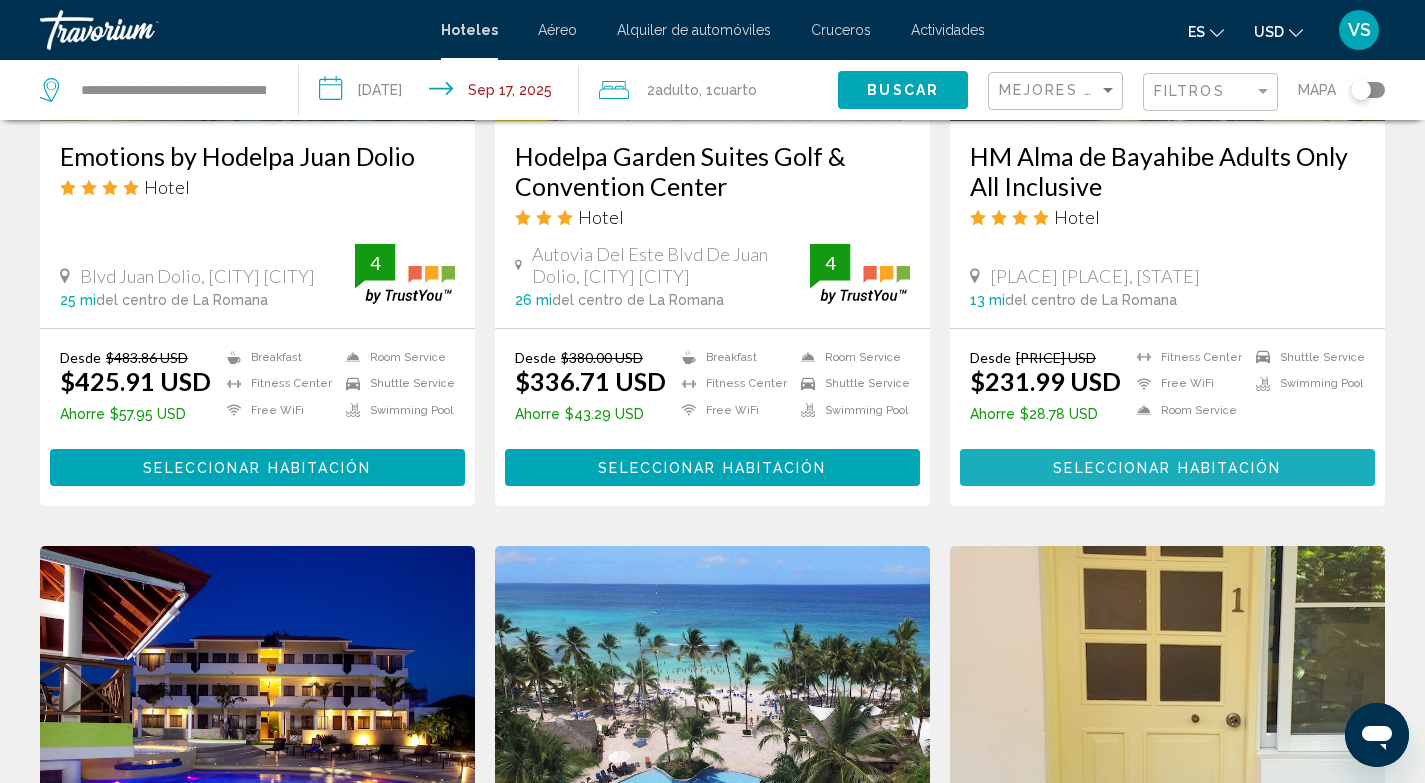 click on "Seleccionar habitación" at bounding box center (1167, 468) 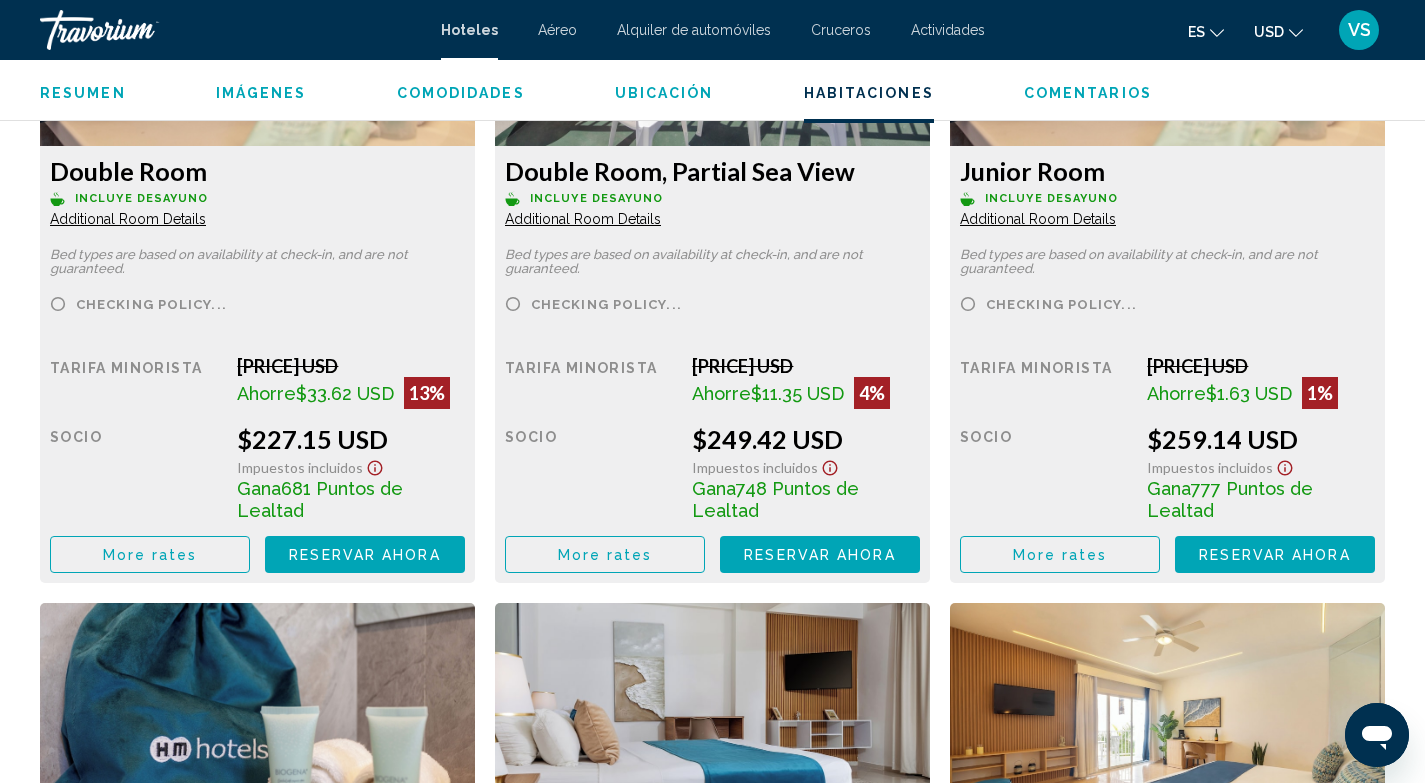 scroll, scrollTop: 2941, scrollLeft: 0, axis: vertical 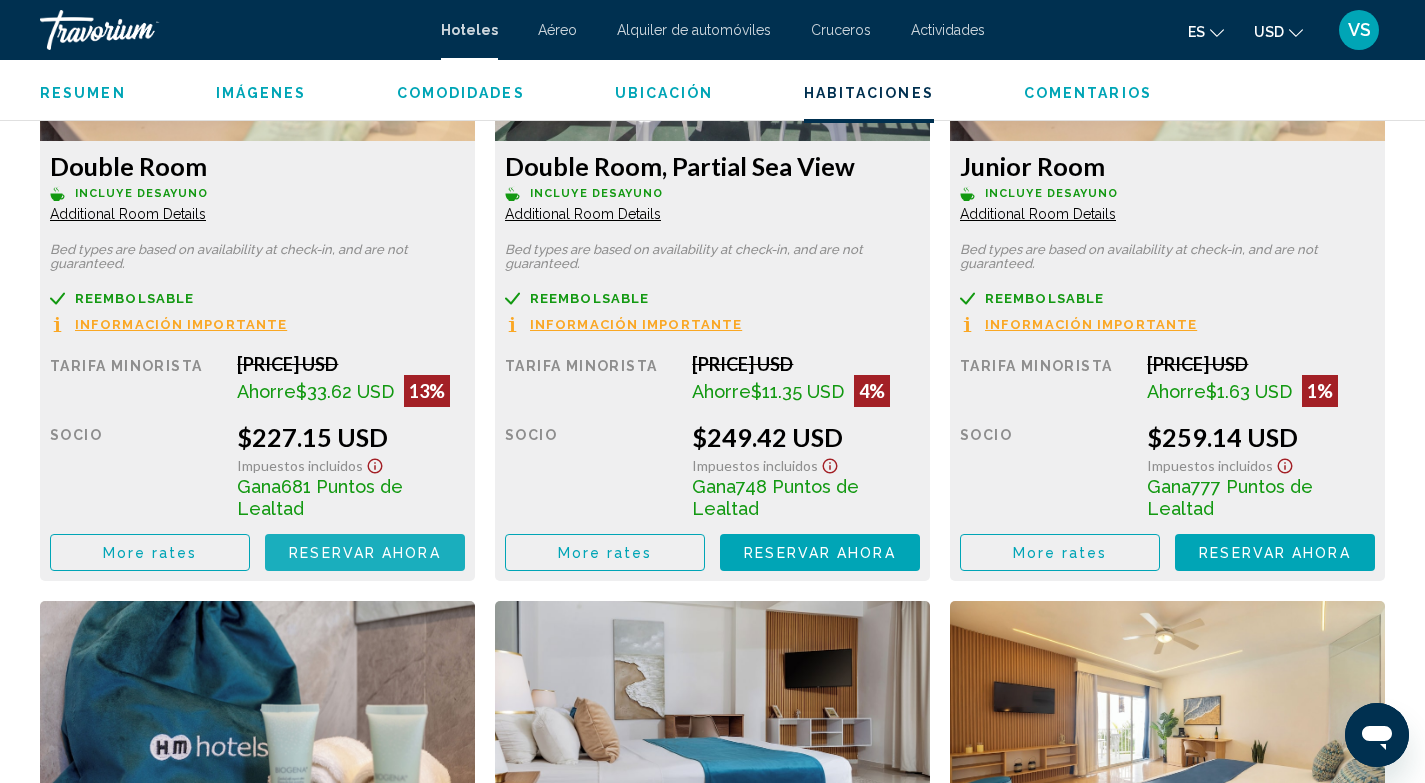 click on "Reservar ahora" at bounding box center [364, 553] 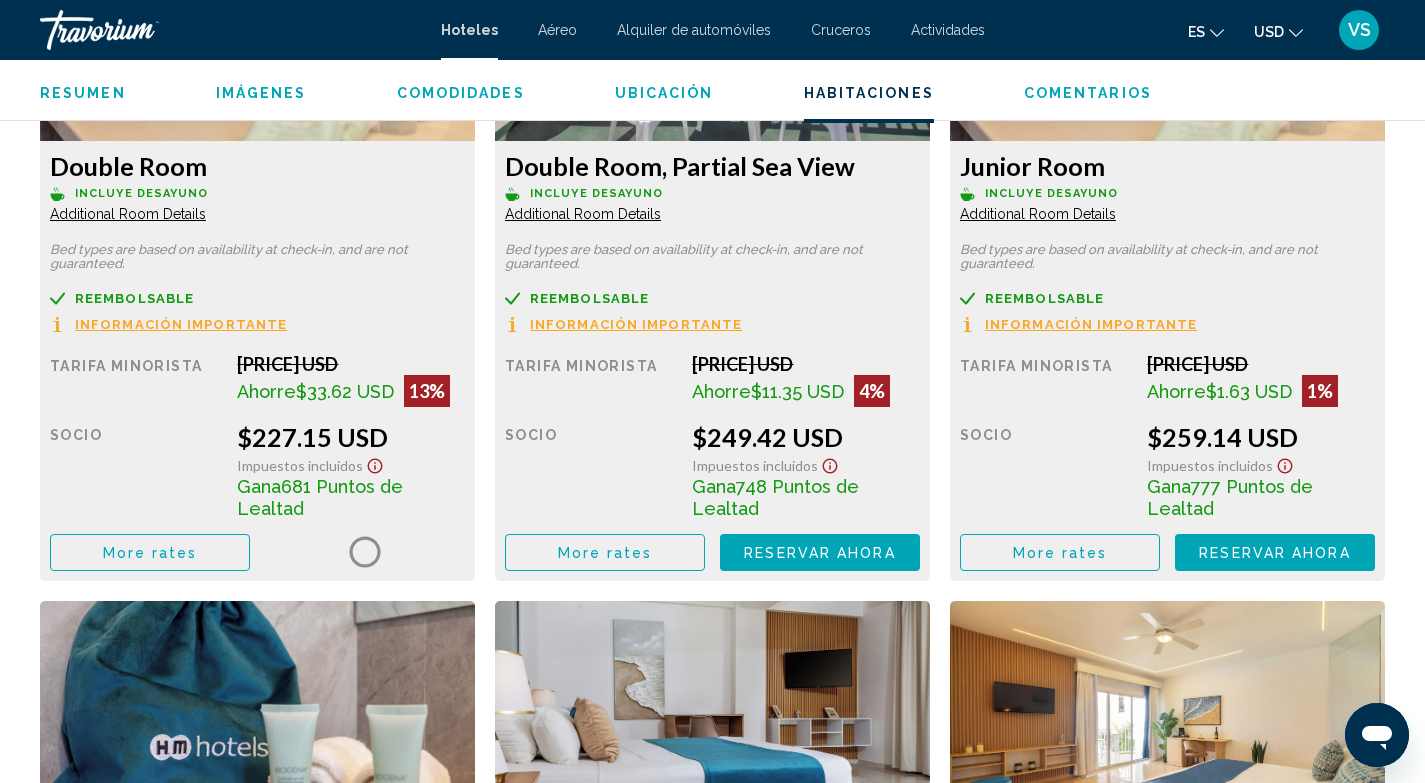 scroll, scrollTop: 0, scrollLeft: 0, axis: both 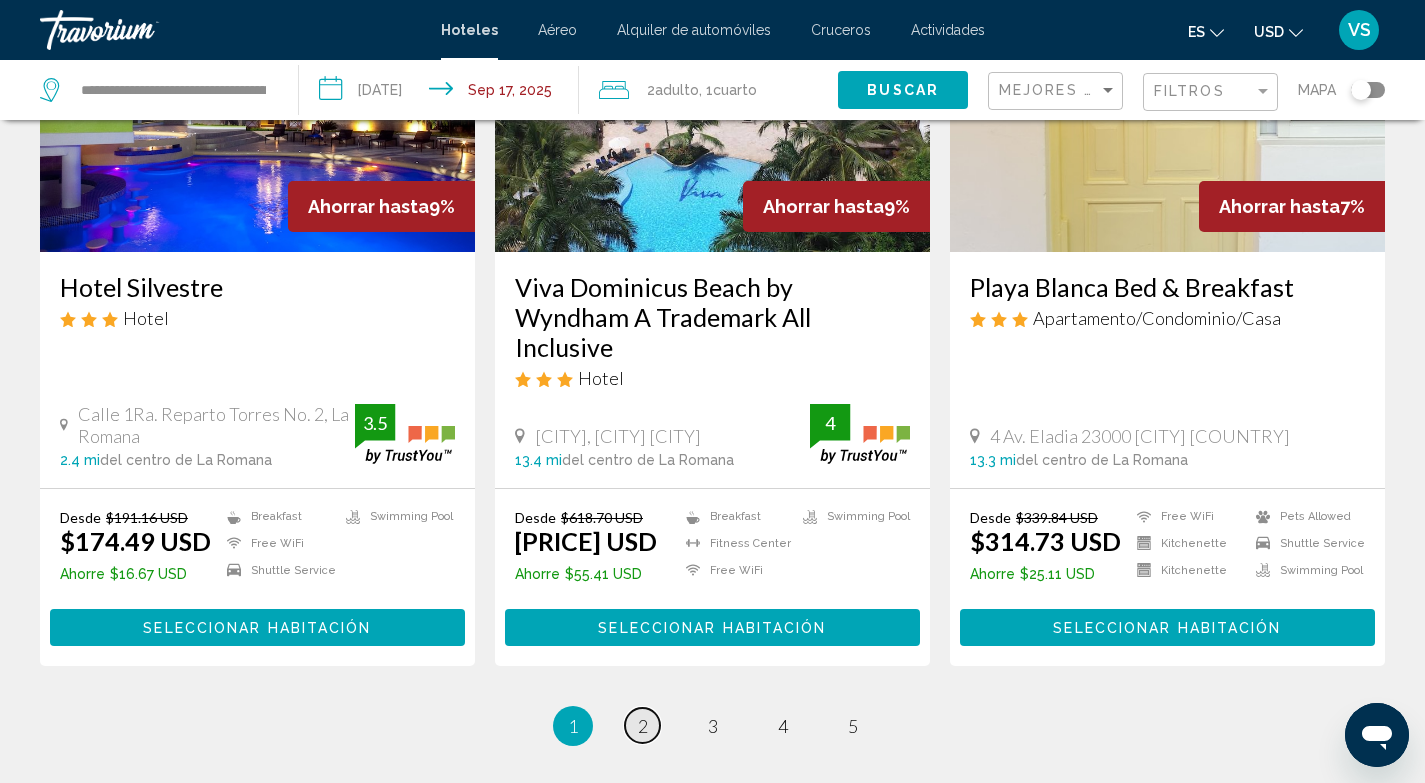 click on "2" at bounding box center [643, 726] 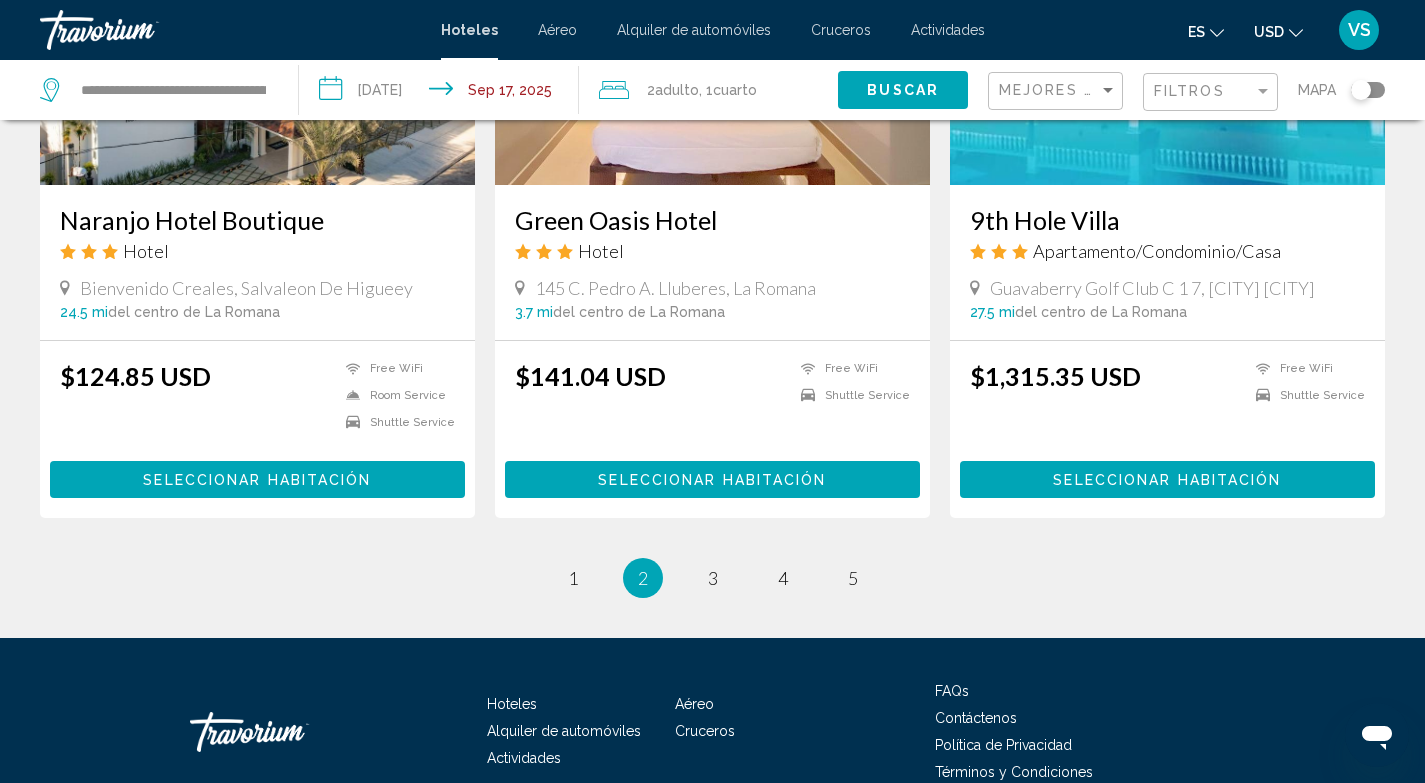 scroll, scrollTop: 2497, scrollLeft: 0, axis: vertical 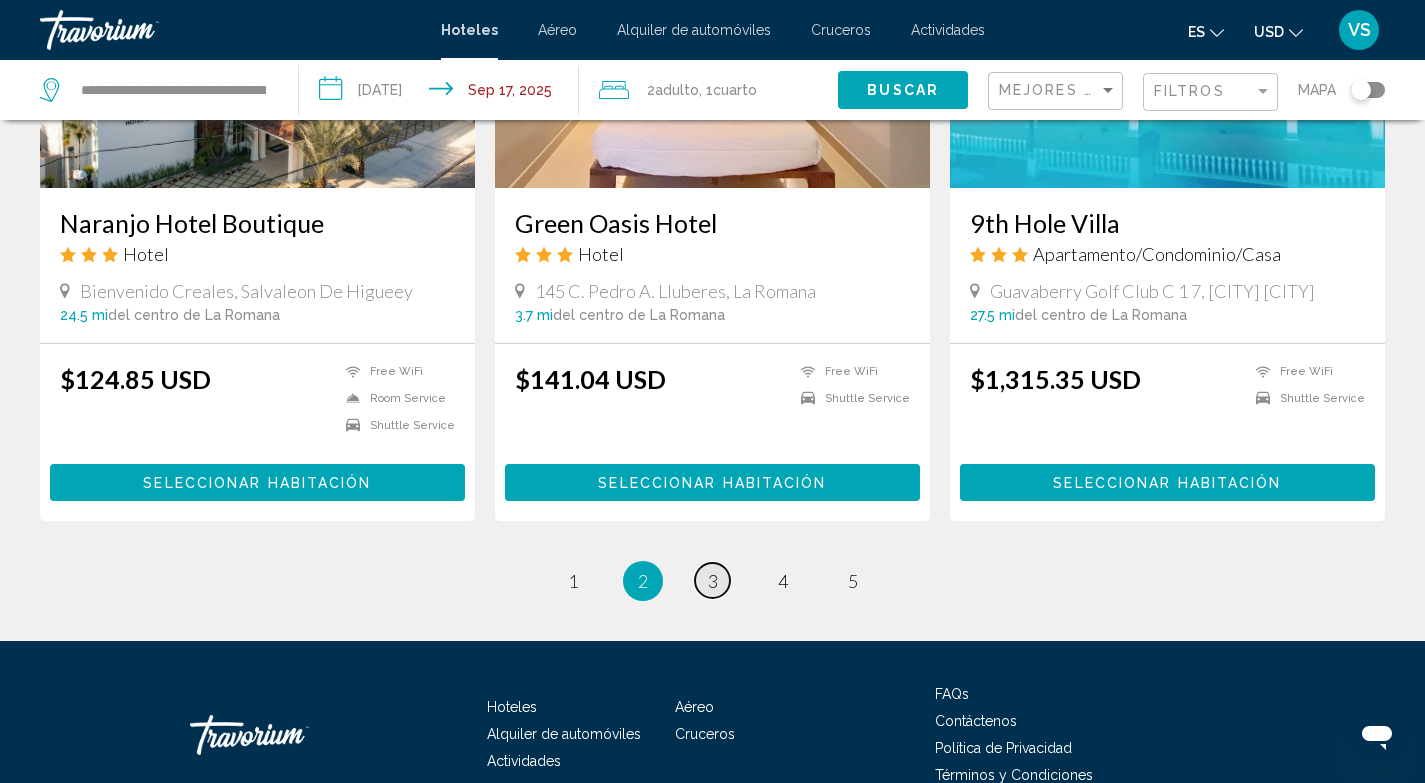 click on "3" at bounding box center [713, 581] 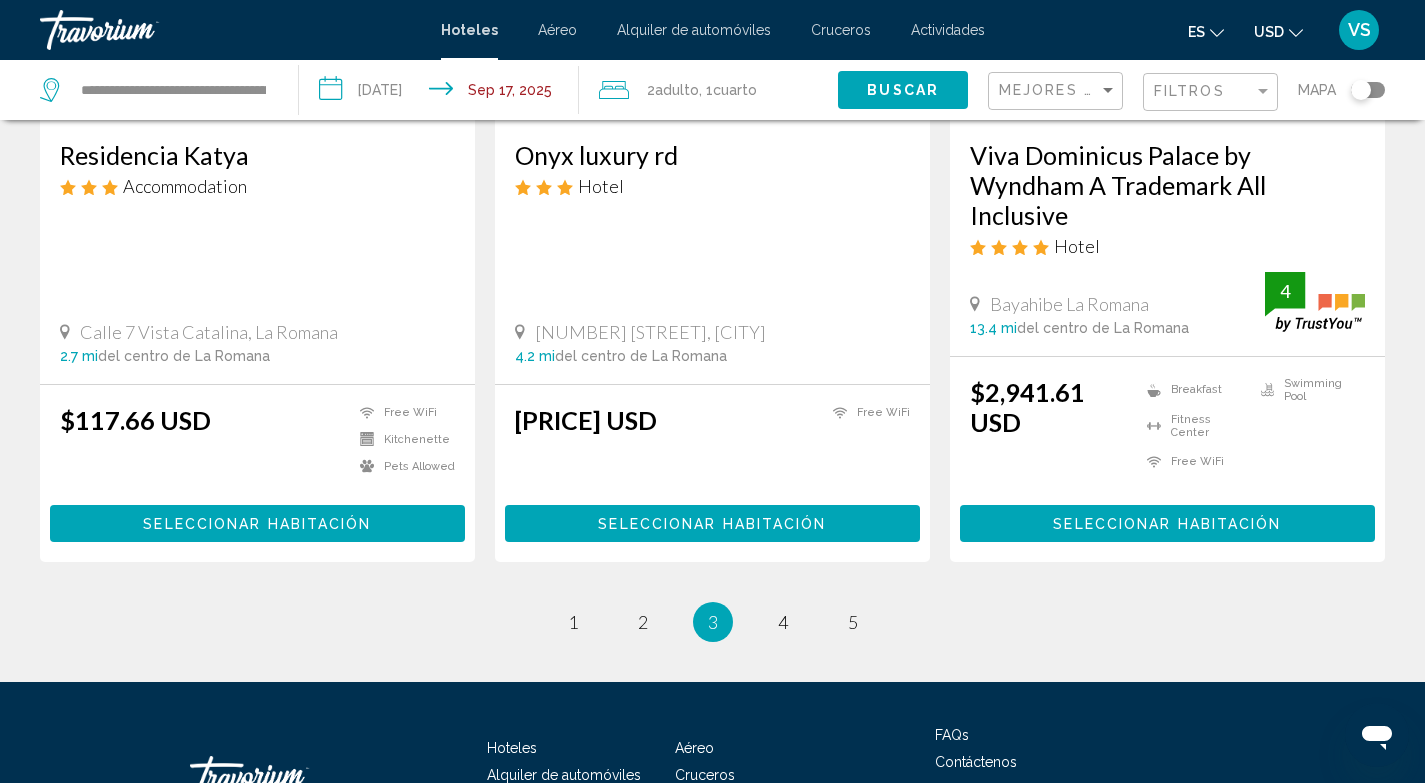 scroll, scrollTop: 2561, scrollLeft: 0, axis: vertical 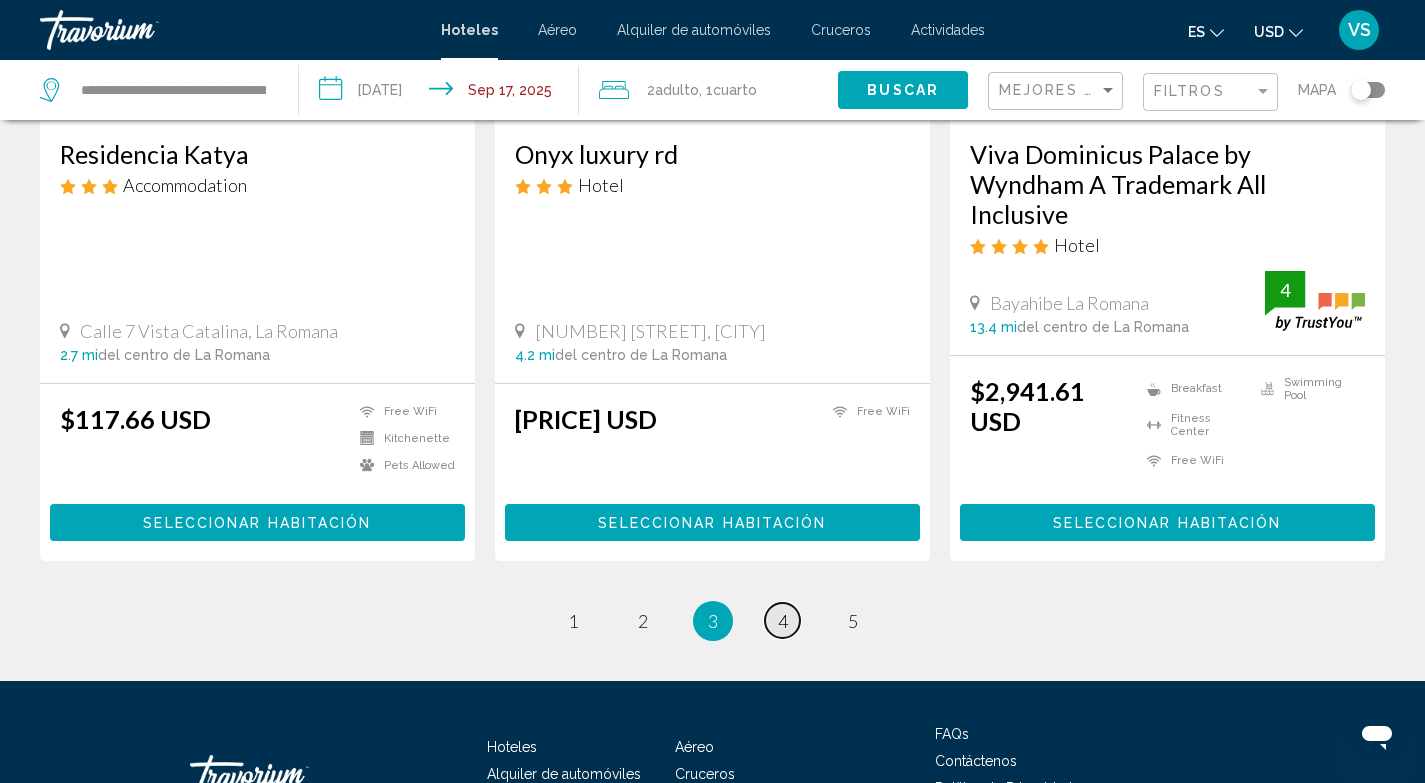 click on "4" at bounding box center [783, 621] 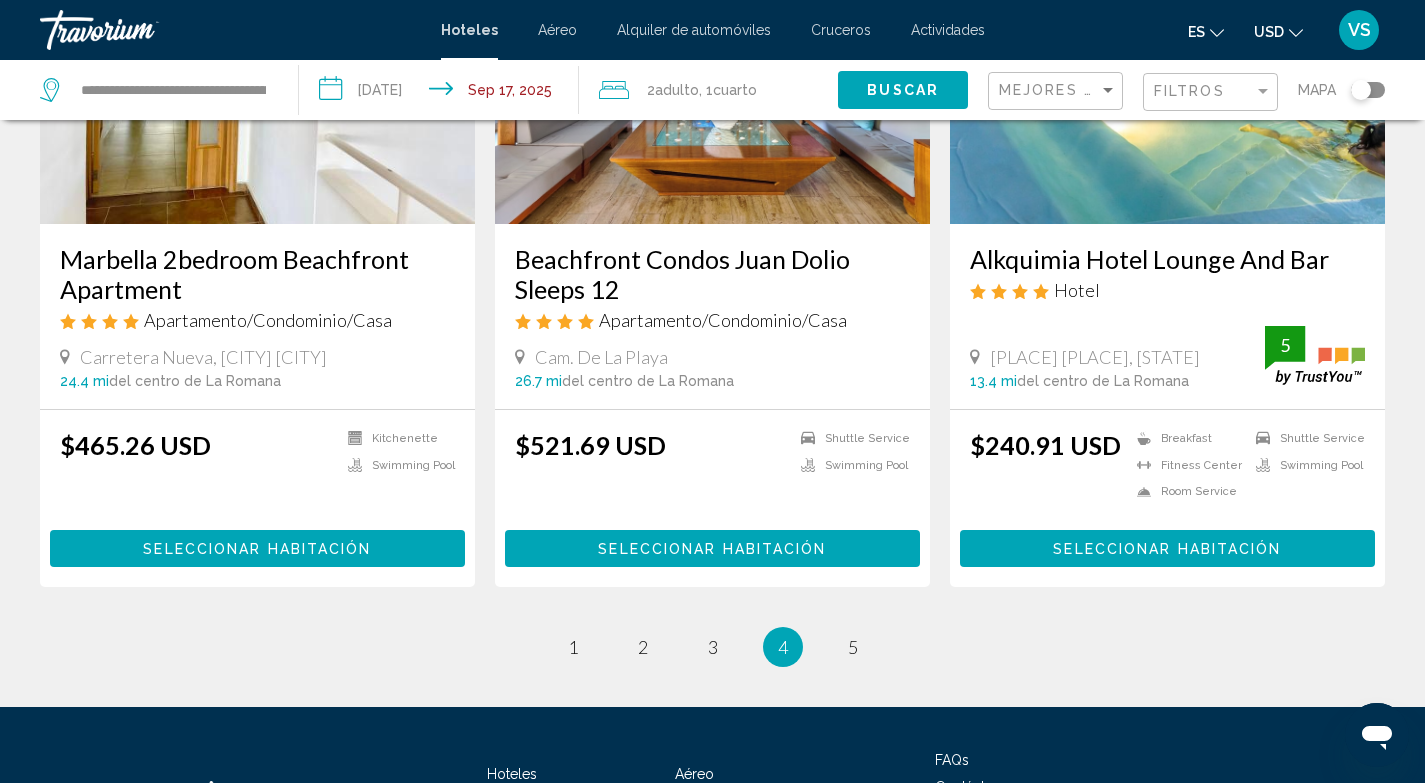 scroll, scrollTop: 2419, scrollLeft: 0, axis: vertical 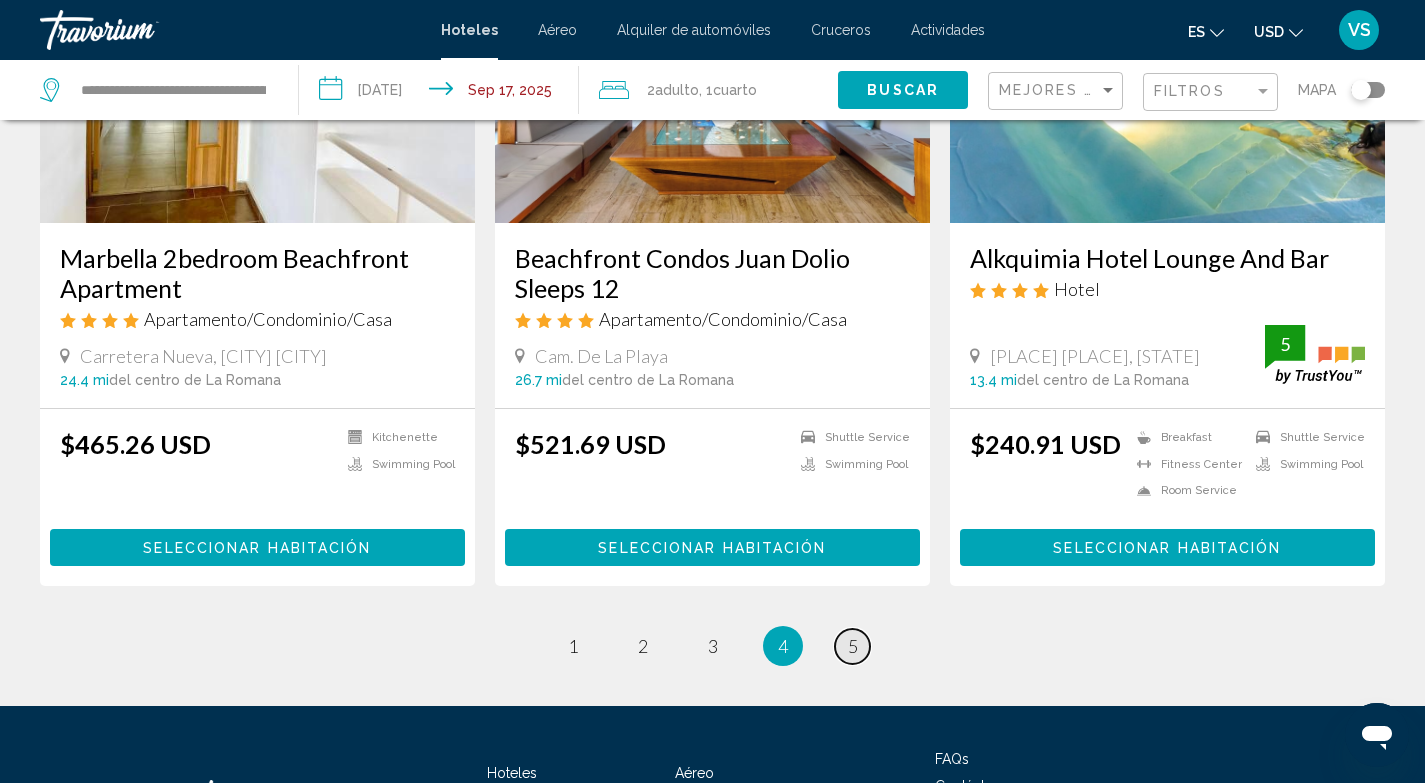 click on "5" at bounding box center (853, 646) 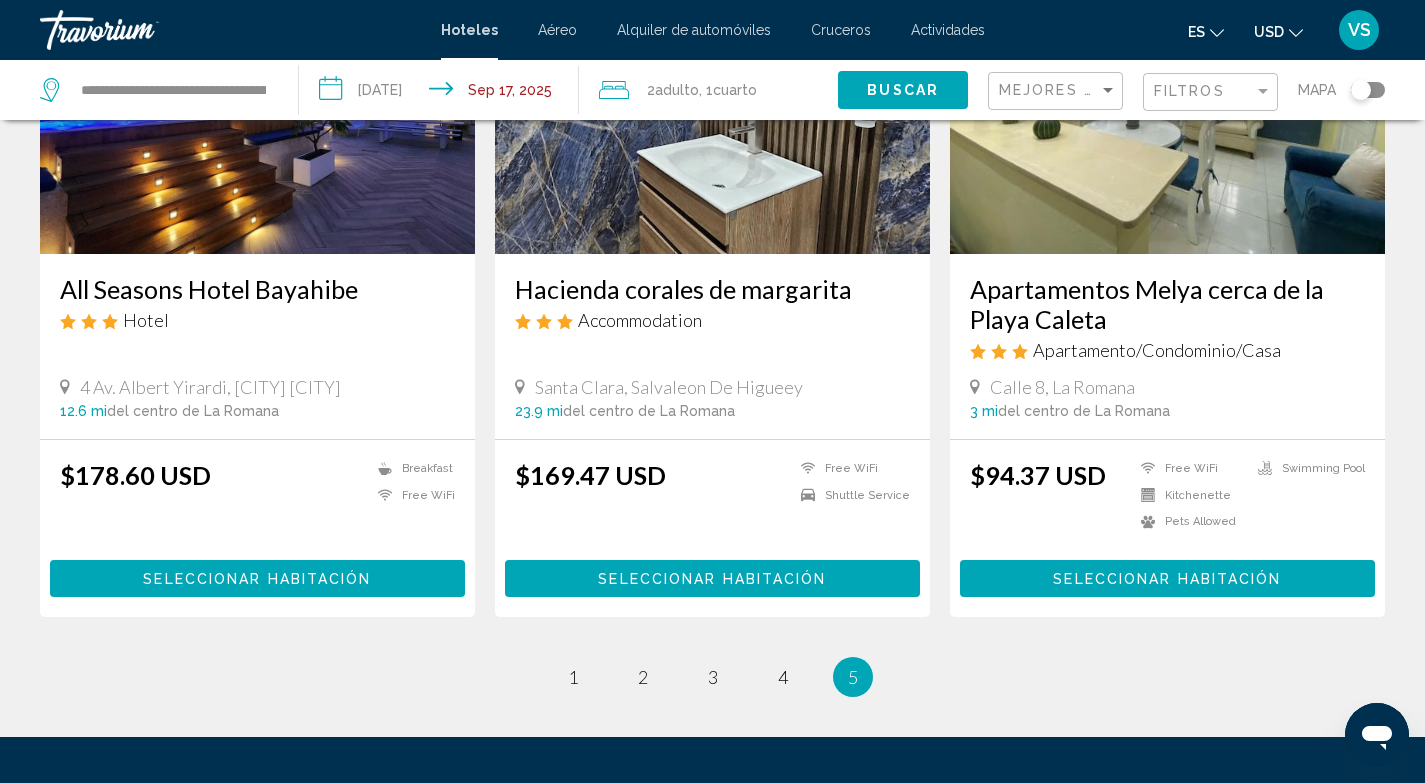 scroll, scrollTop: 2412, scrollLeft: 0, axis: vertical 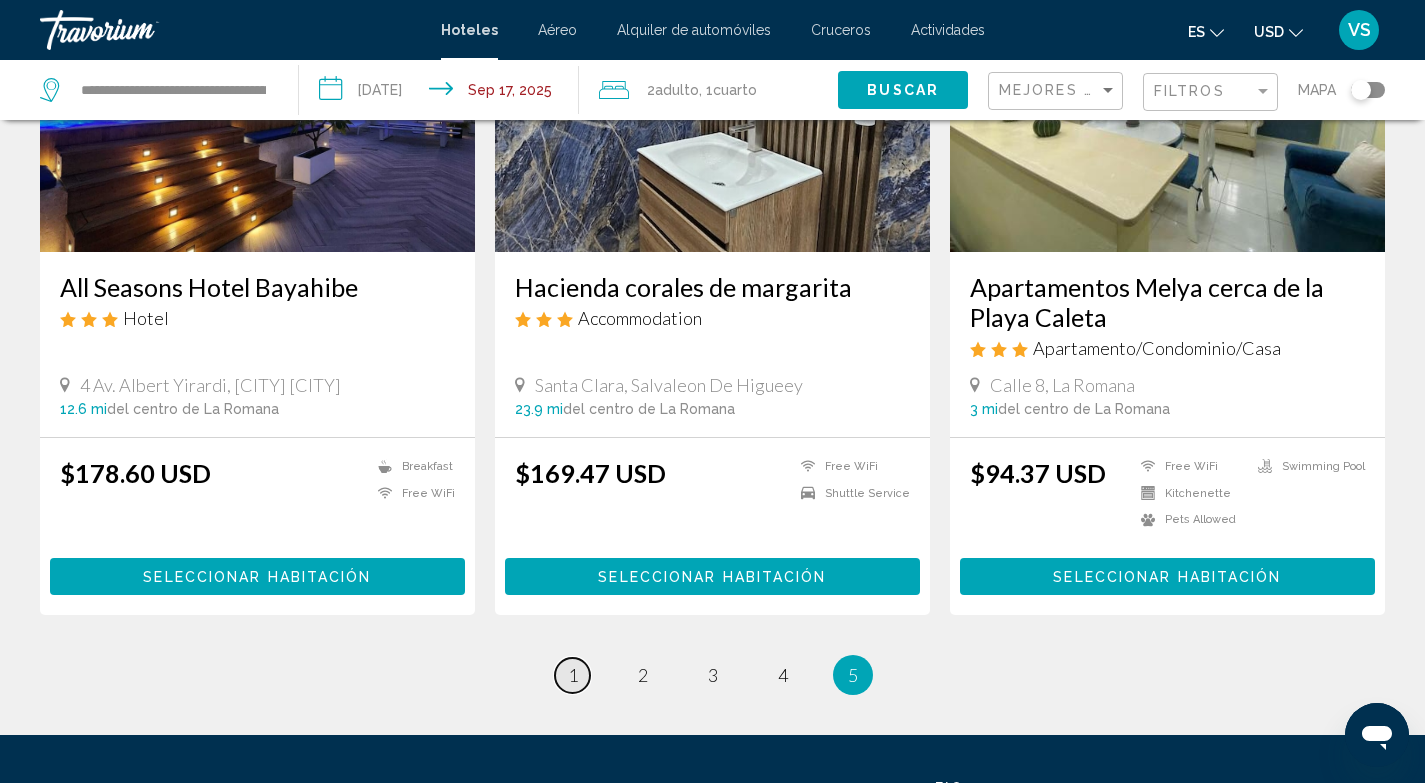 click on "1" at bounding box center (573, 675) 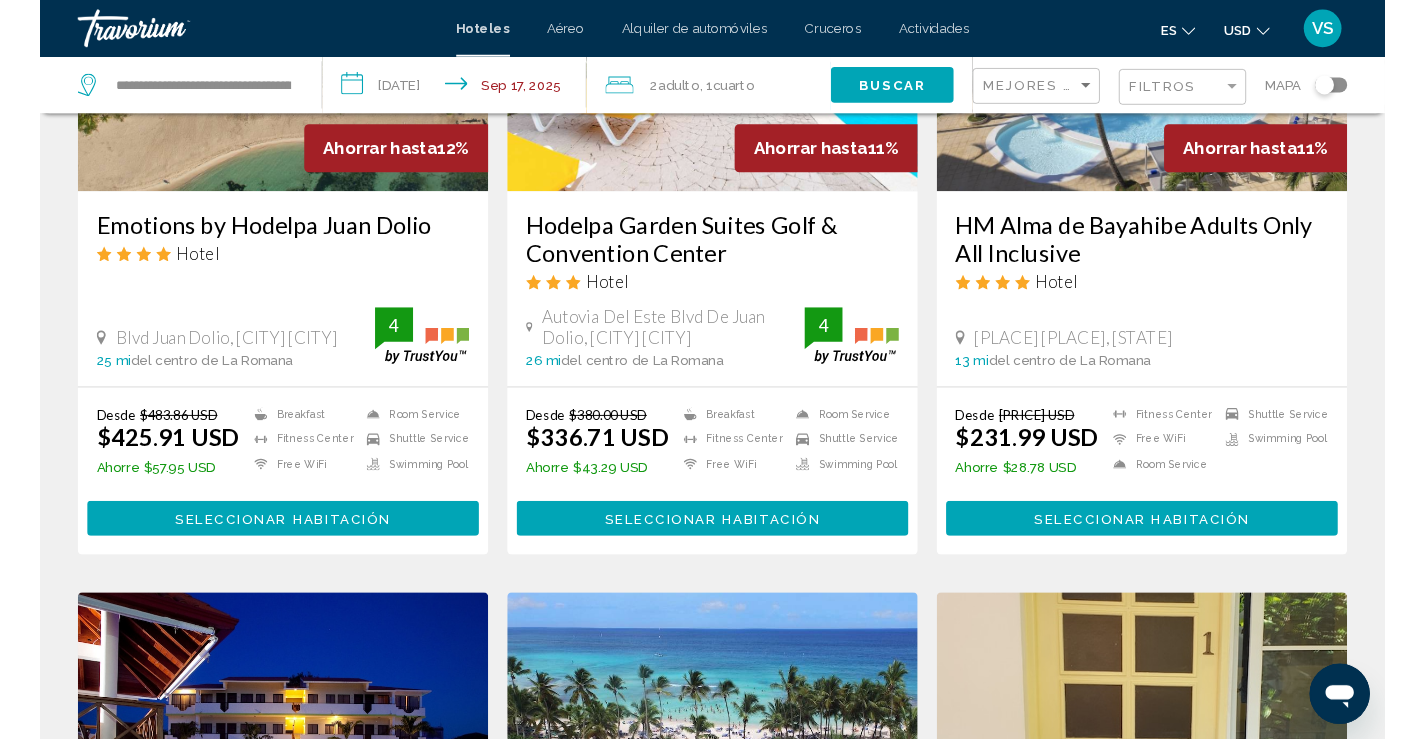 scroll, scrollTop: 1823, scrollLeft: 0, axis: vertical 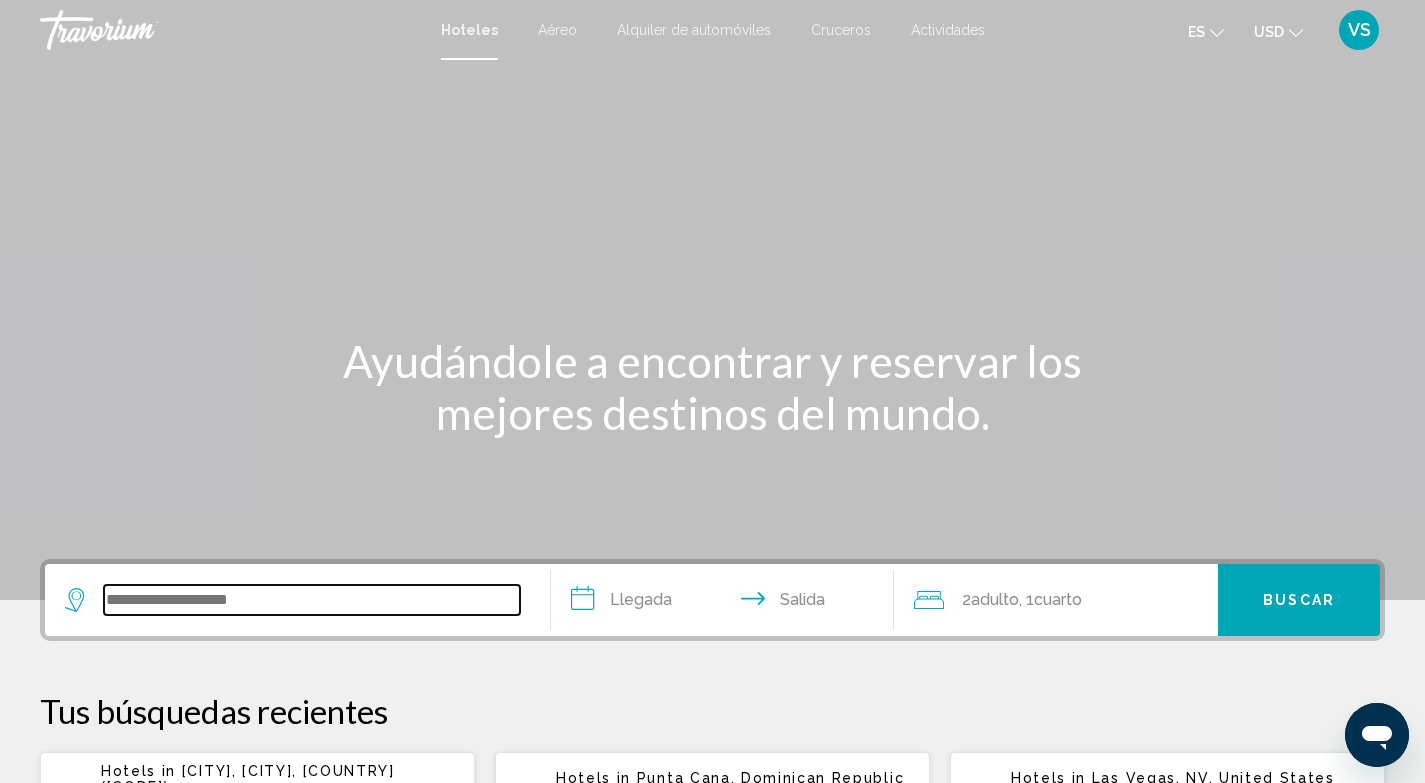 click at bounding box center (312, 600) 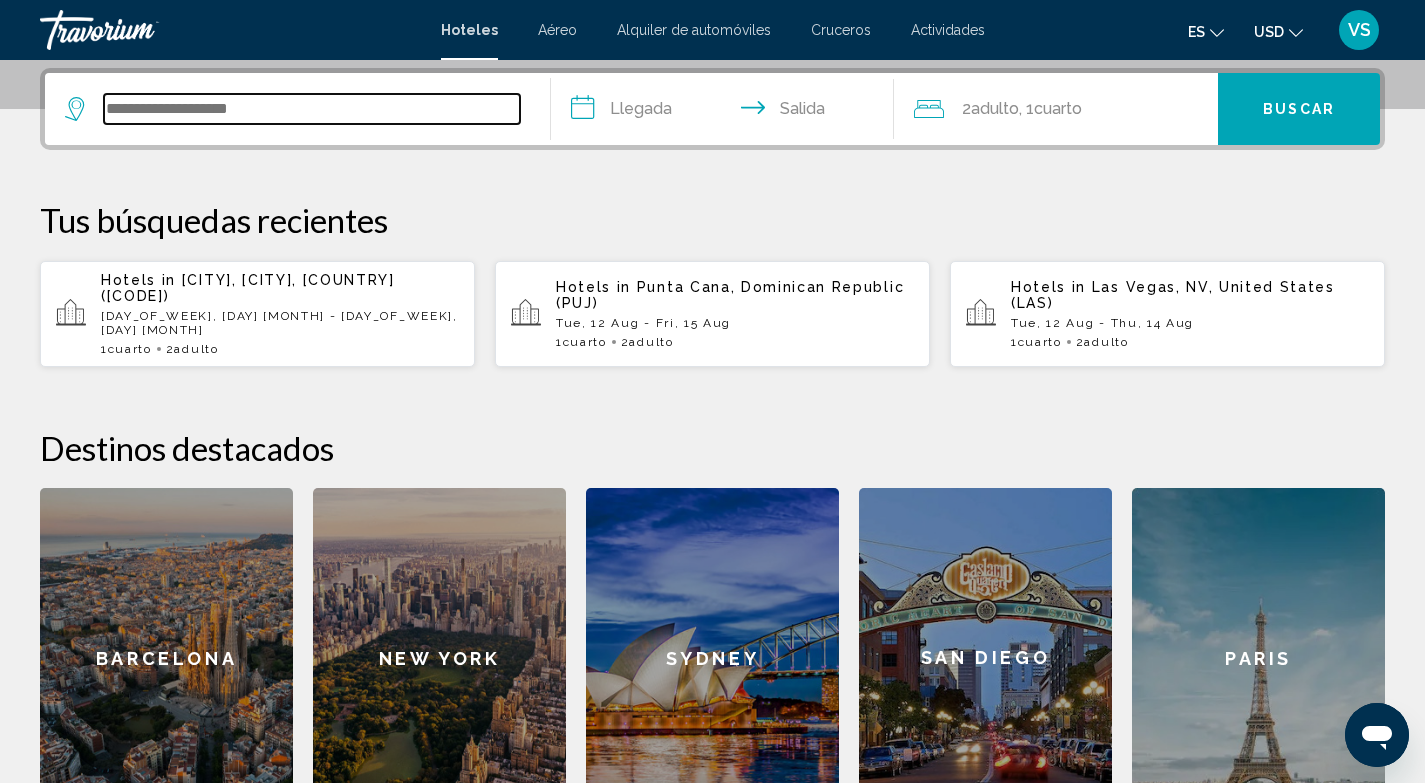 scroll, scrollTop: 494, scrollLeft: 0, axis: vertical 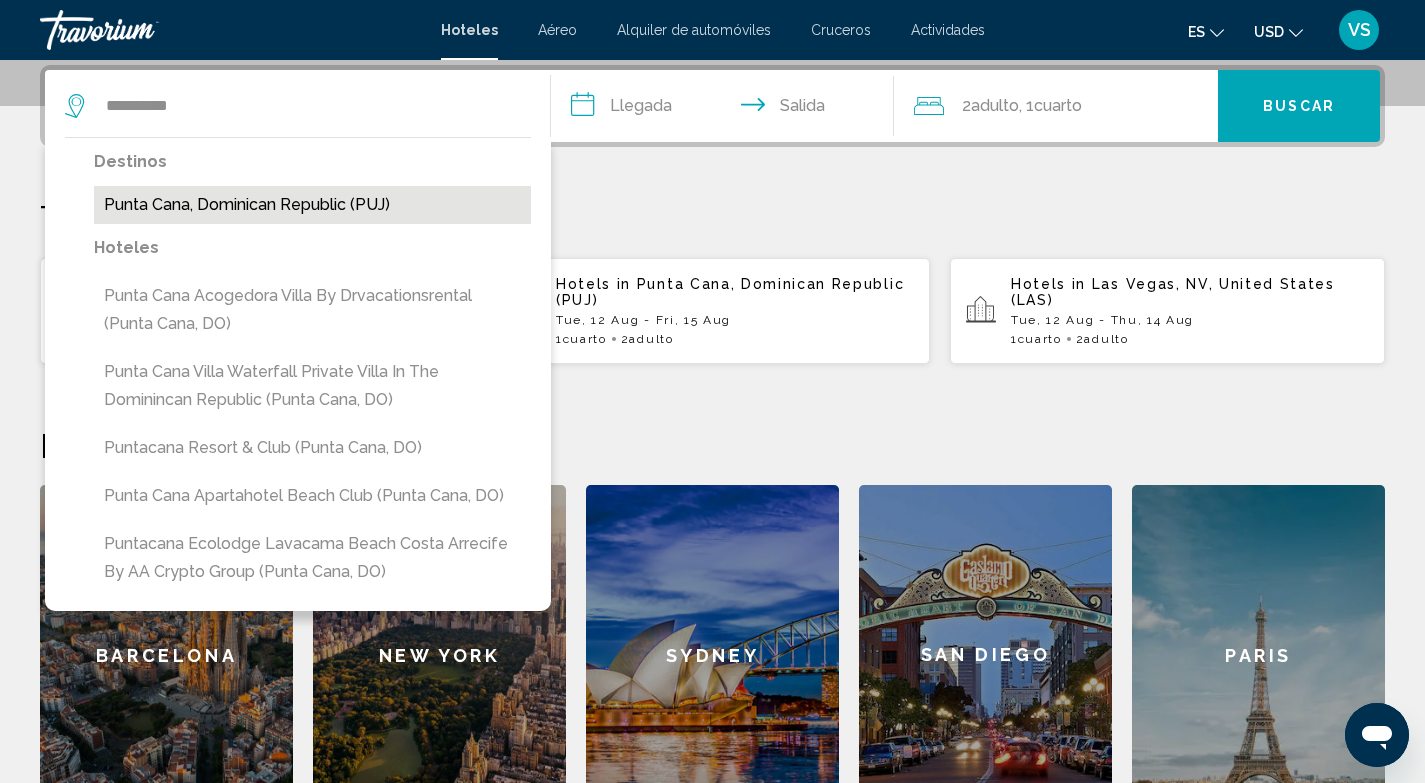 click on "Punta Cana, Dominican Republic (PUJ)" at bounding box center (312, 205) 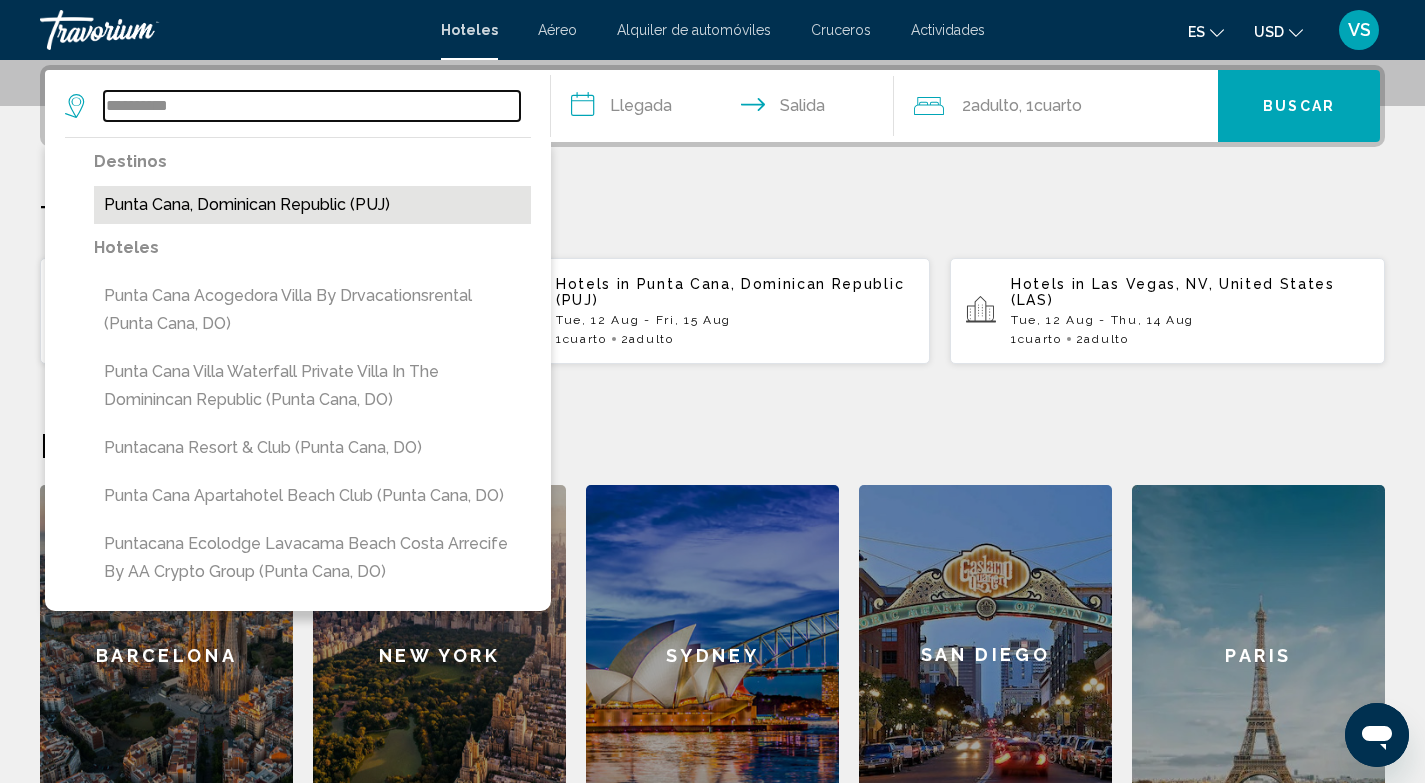 type on "**********" 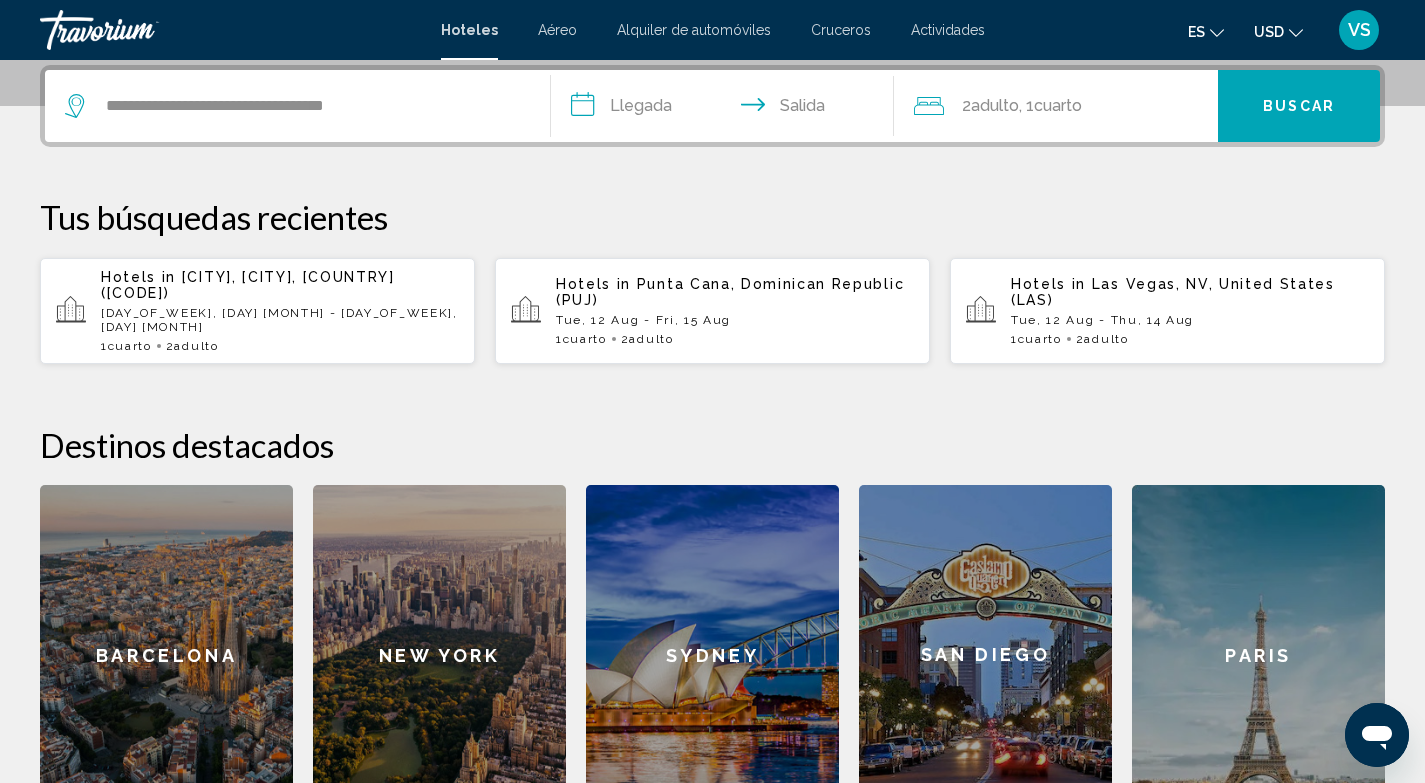 click on "**********" at bounding box center [727, 109] 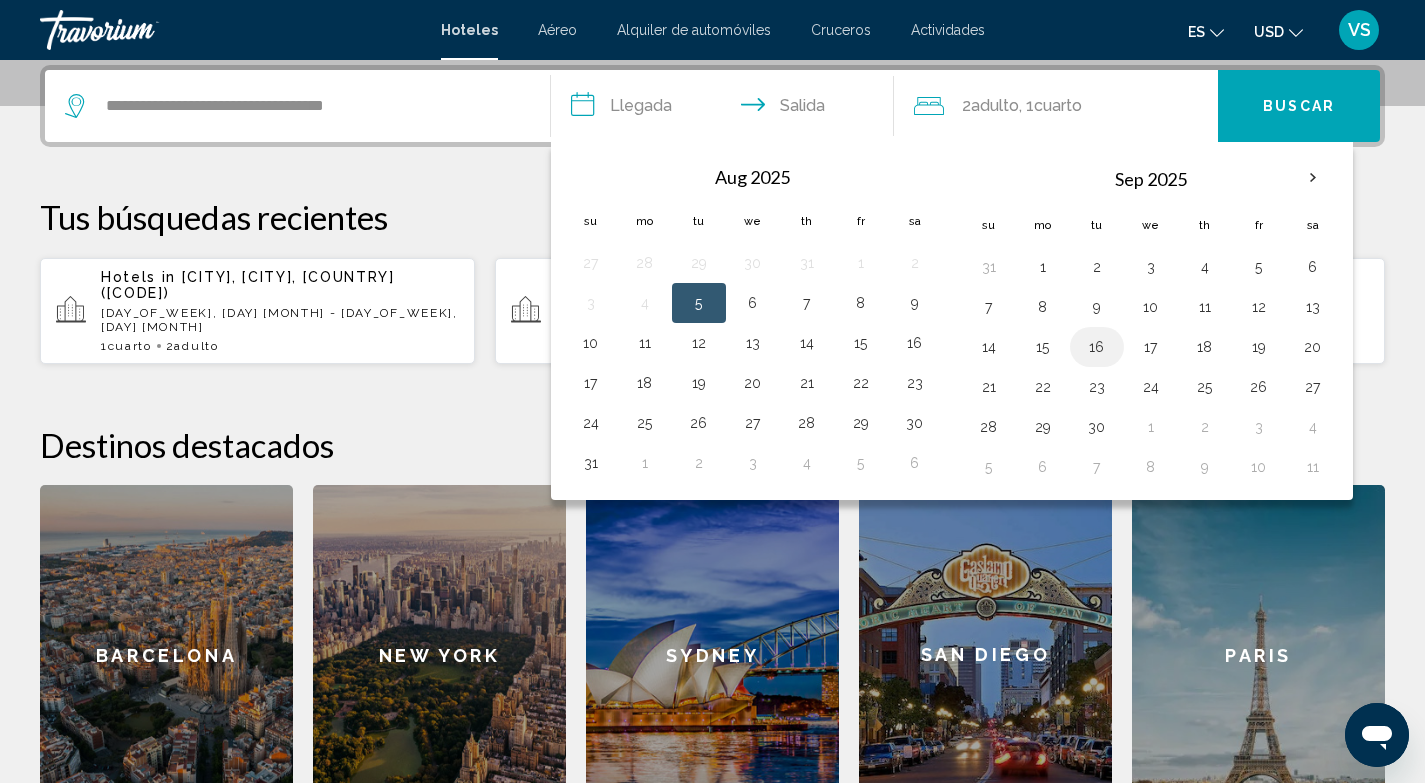 click on "16" at bounding box center [1097, 347] 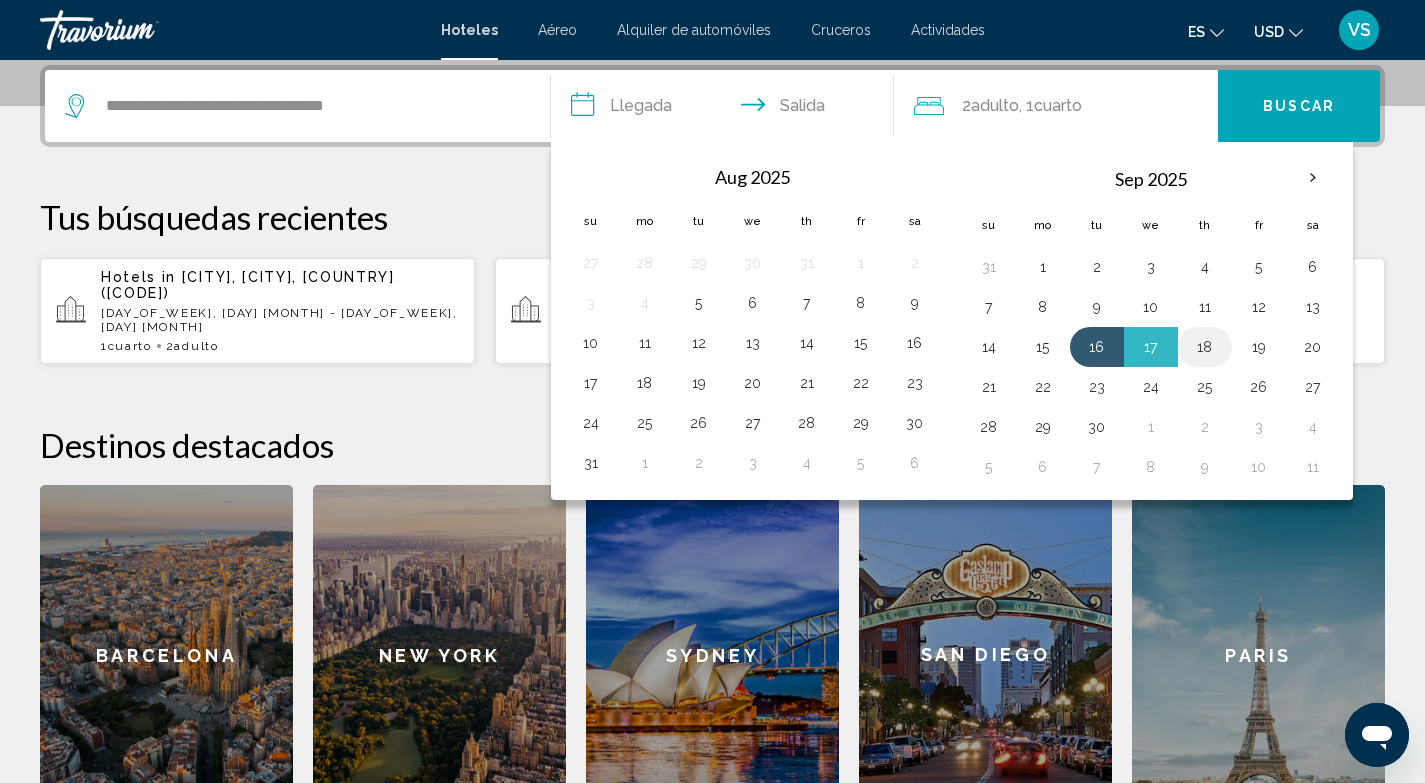 click on "18" at bounding box center [1205, 347] 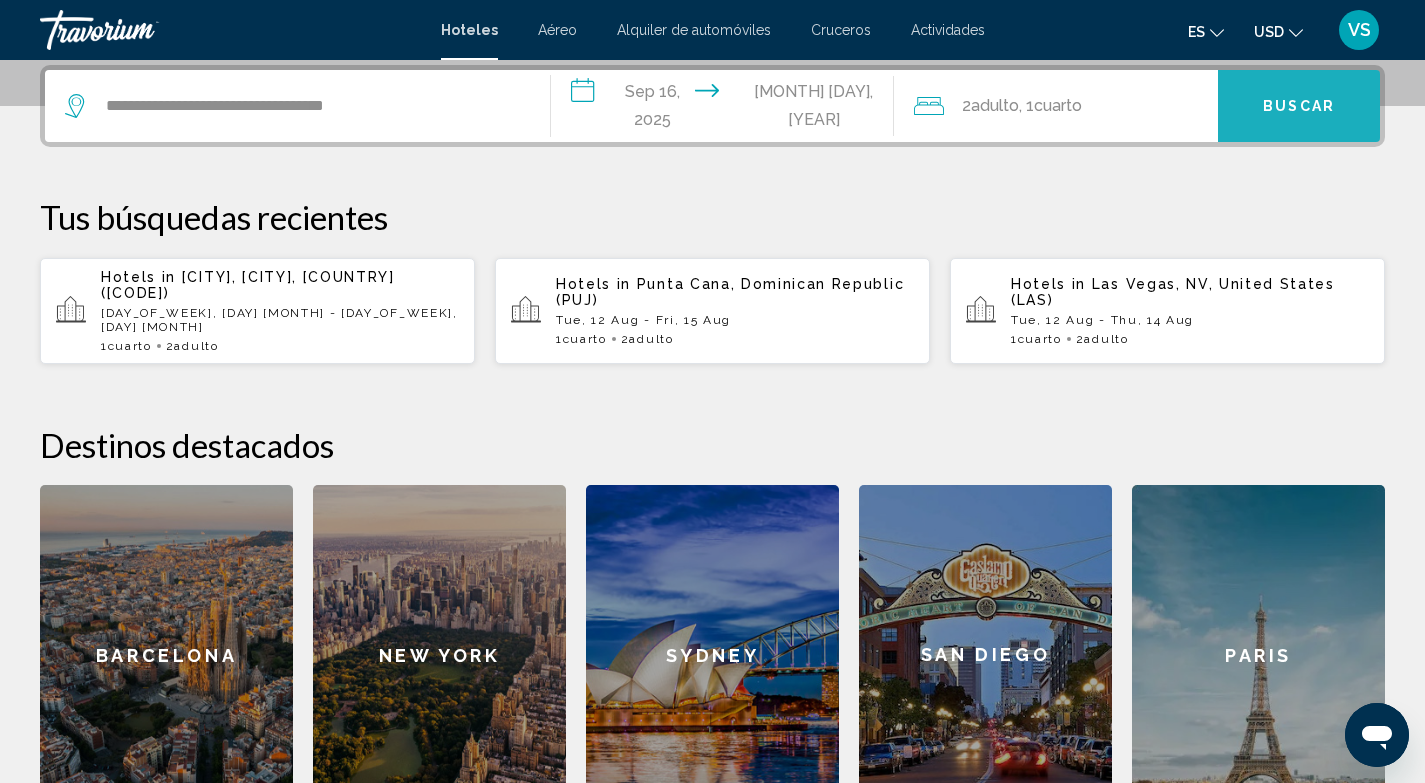 click on "Buscar" at bounding box center [1299, 107] 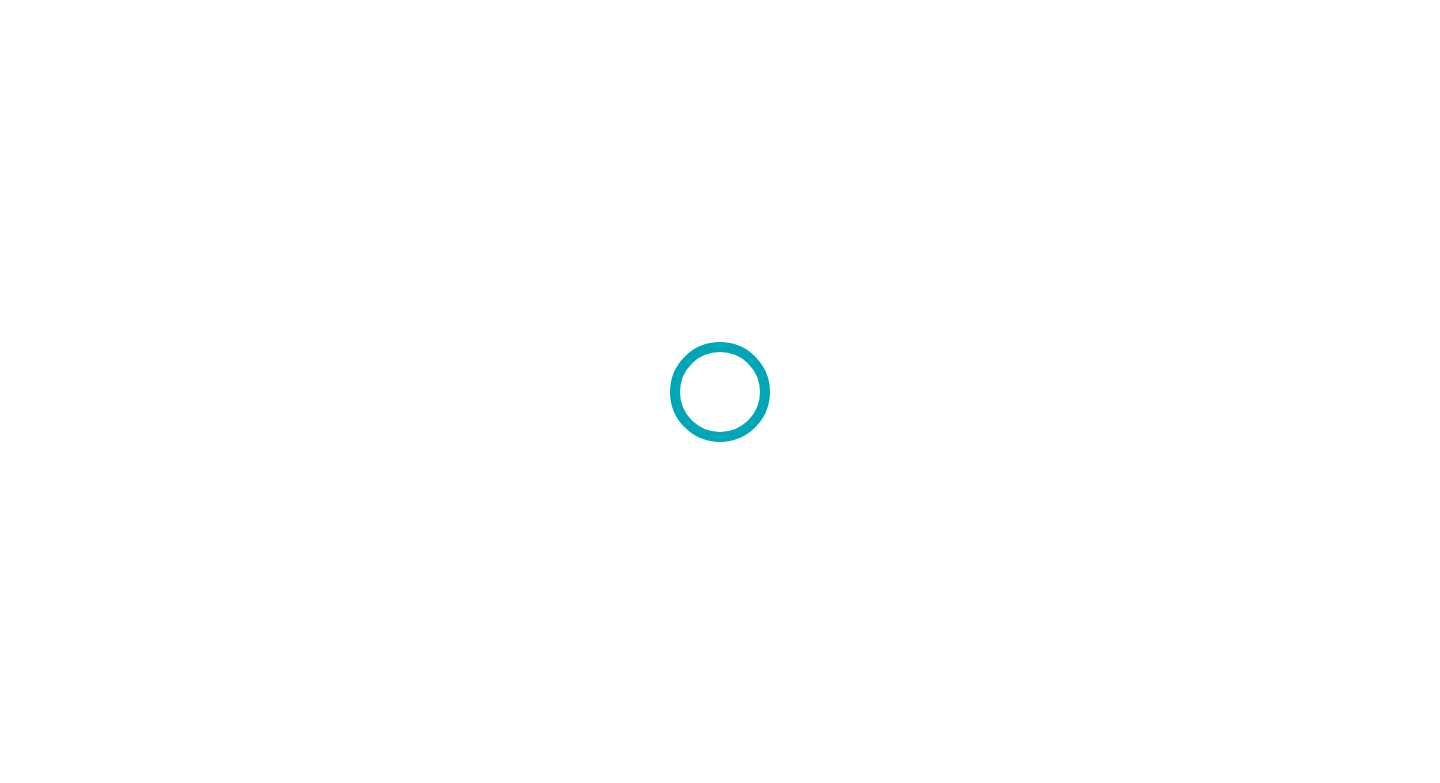 scroll, scrollTop: 0, scrollLeft: 0, axis: both 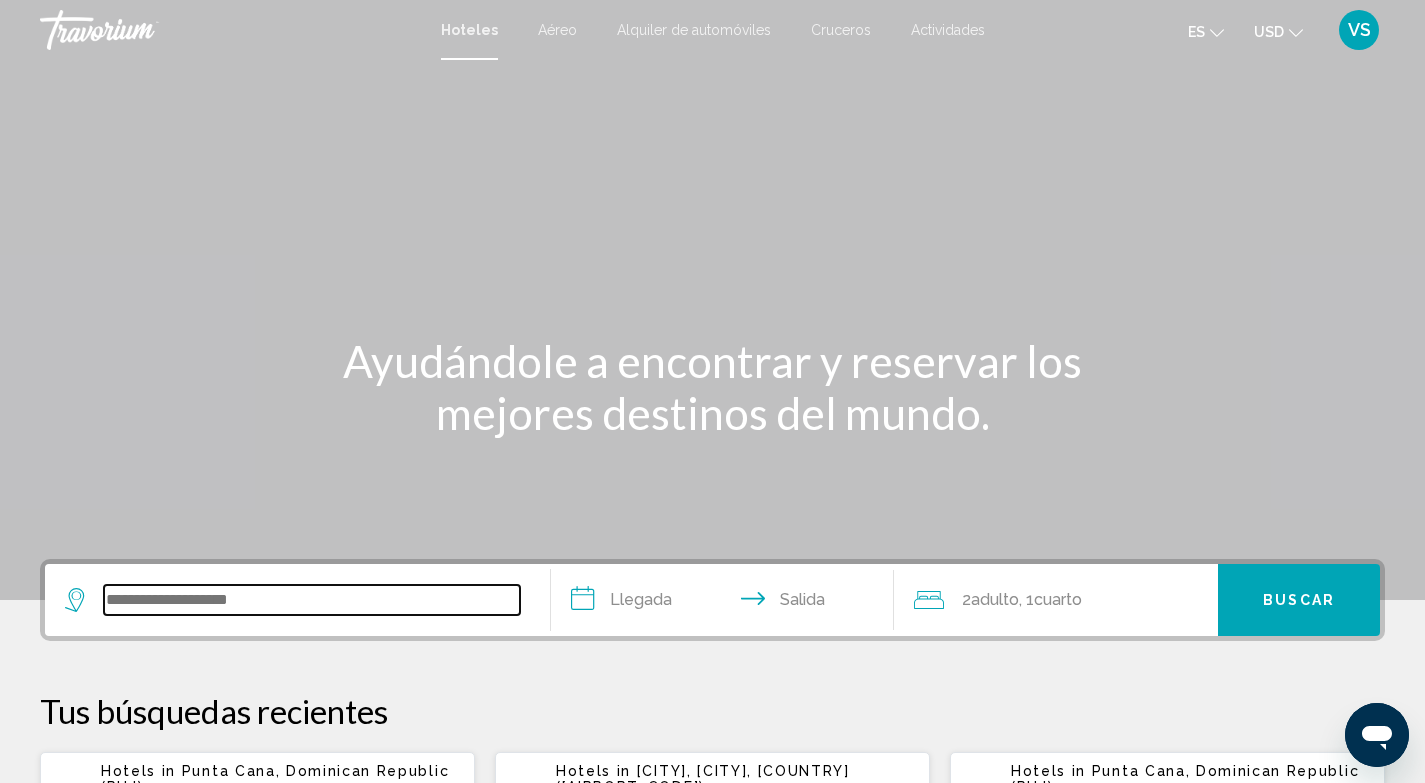 click at bounding box center [312, 600] 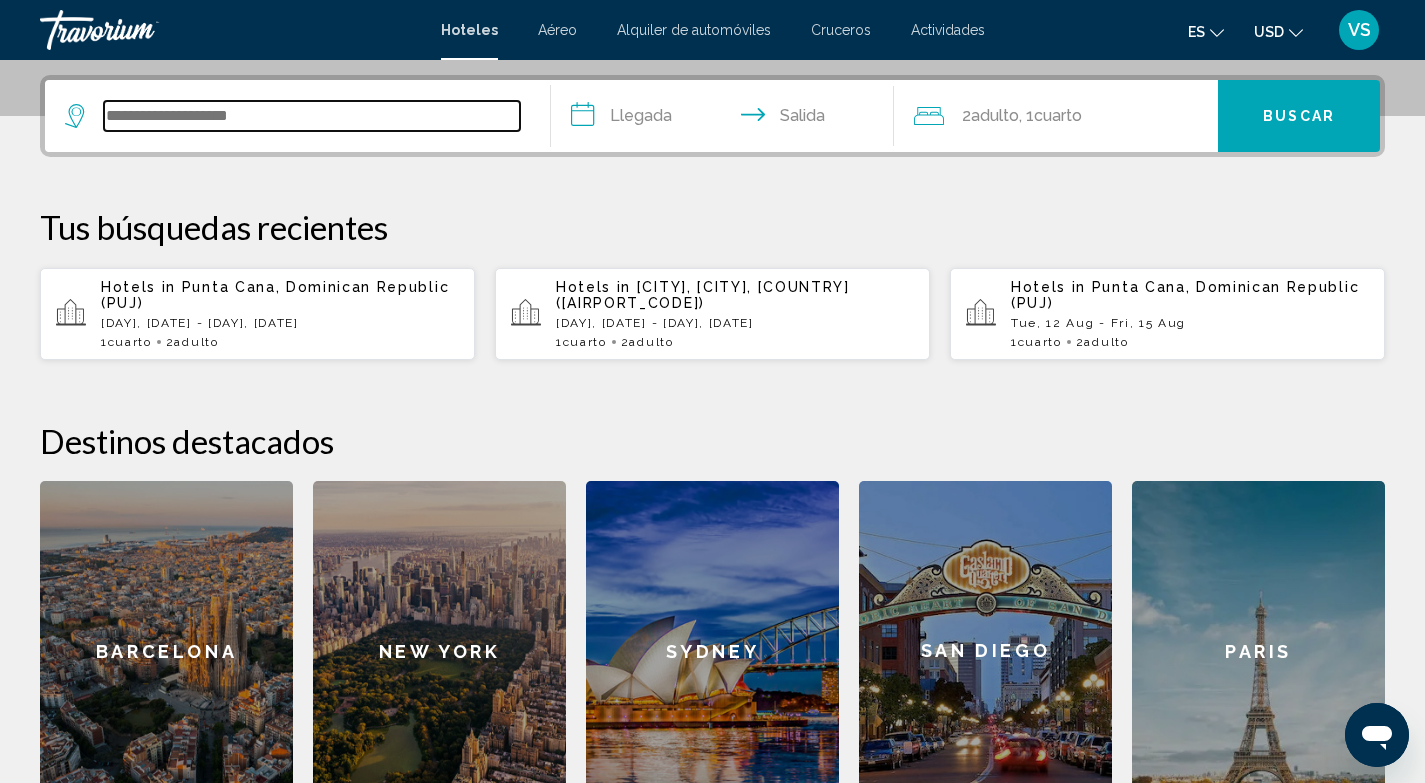 scroll, scrollTop: 494, scrollLeft: 0, axis: vertical 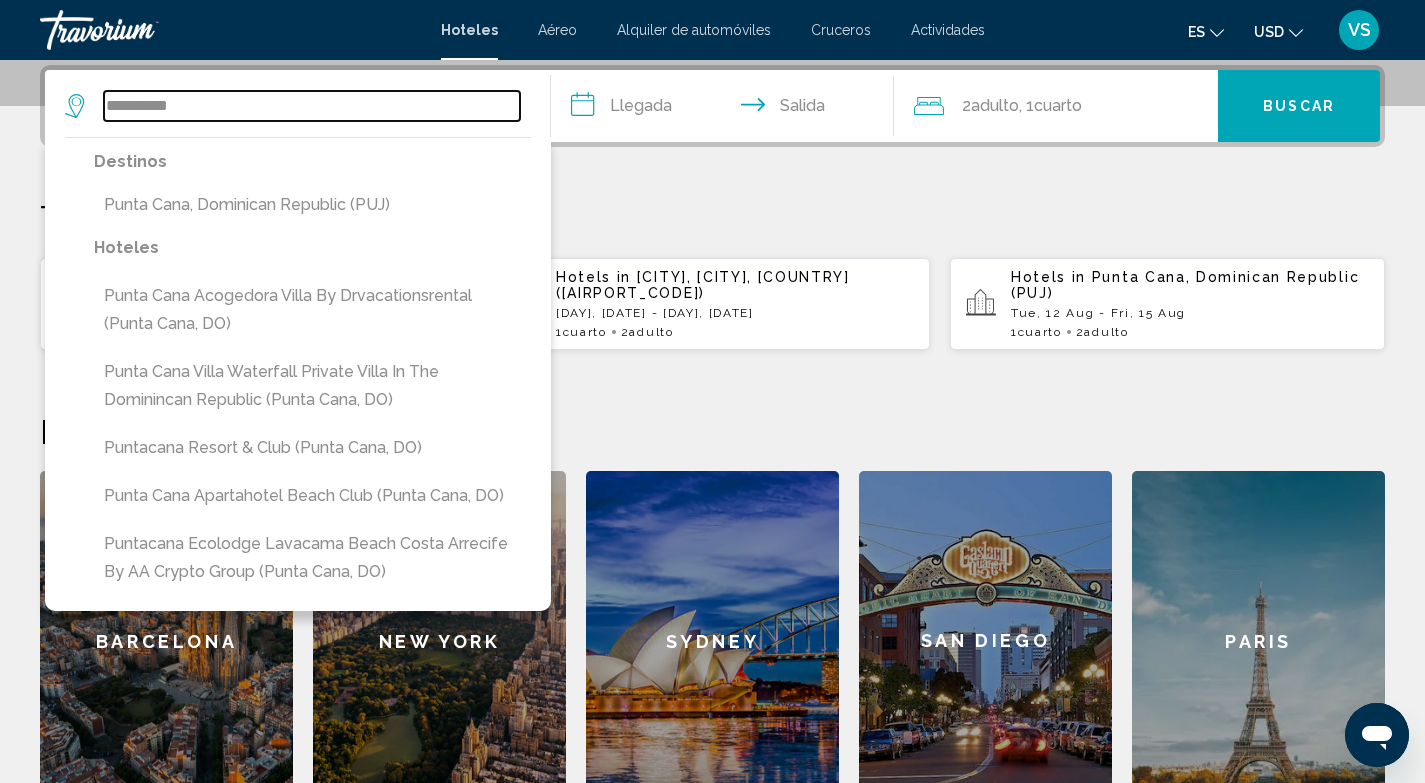 type on "**********" 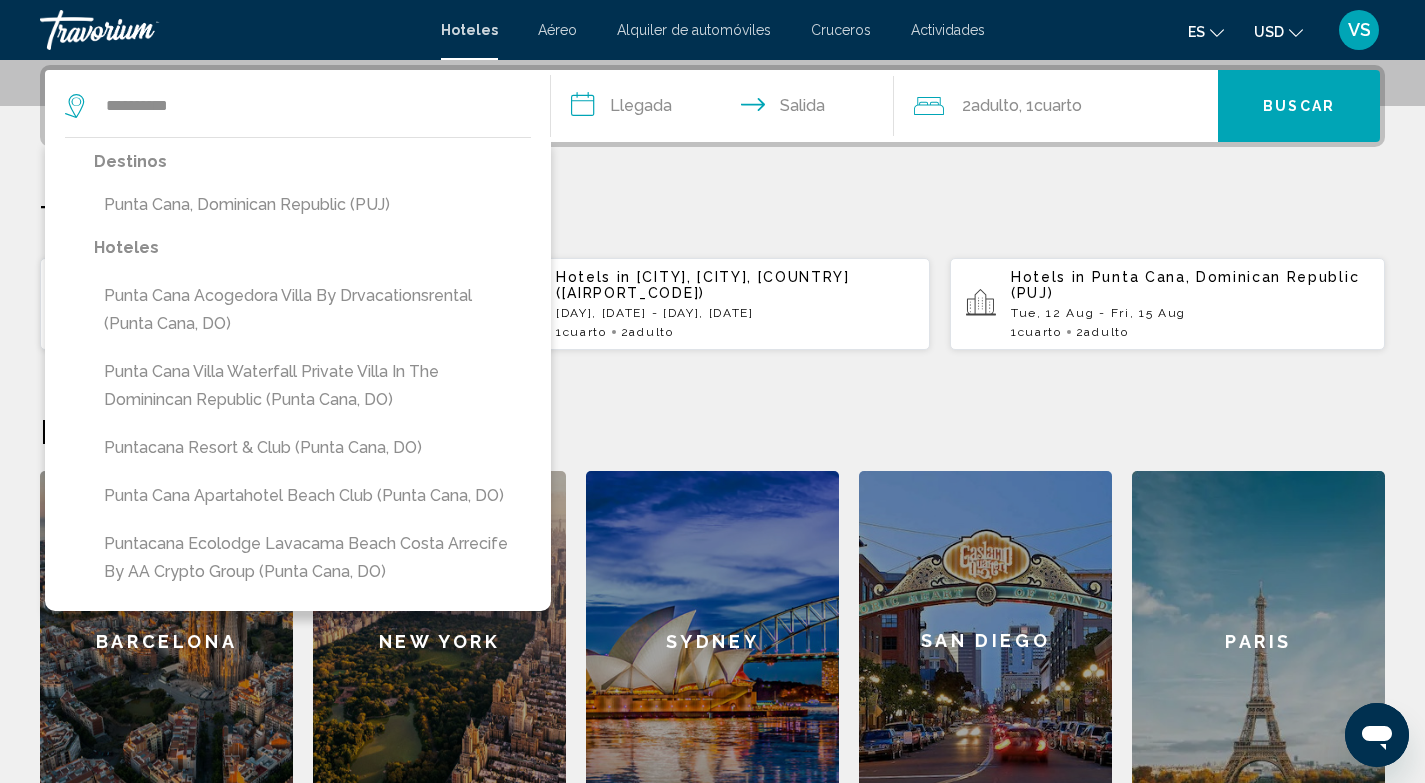 click on "**********" at bounding box center (727, 109) 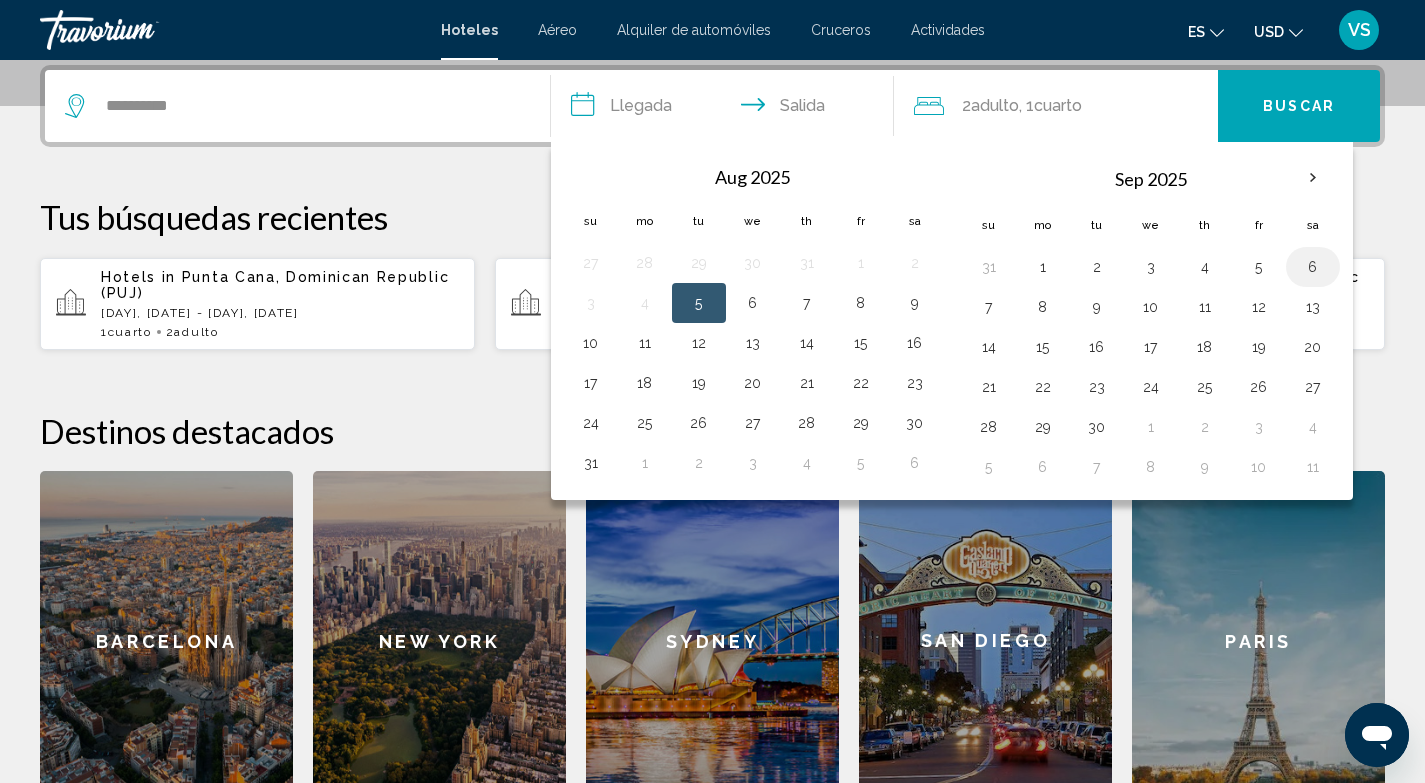 click on "6" at bounding box center [1313, 267] 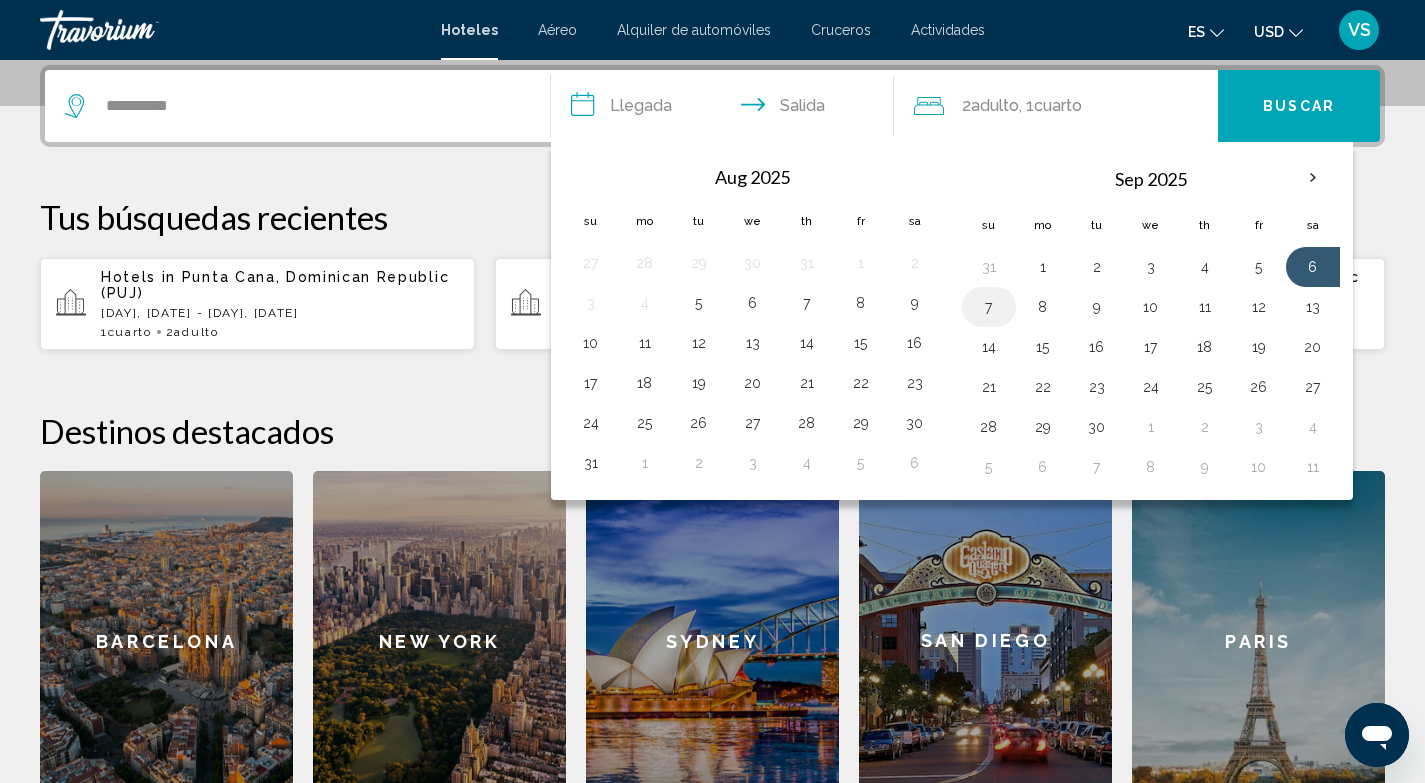 click on "7" at bounding box center (989, 307) 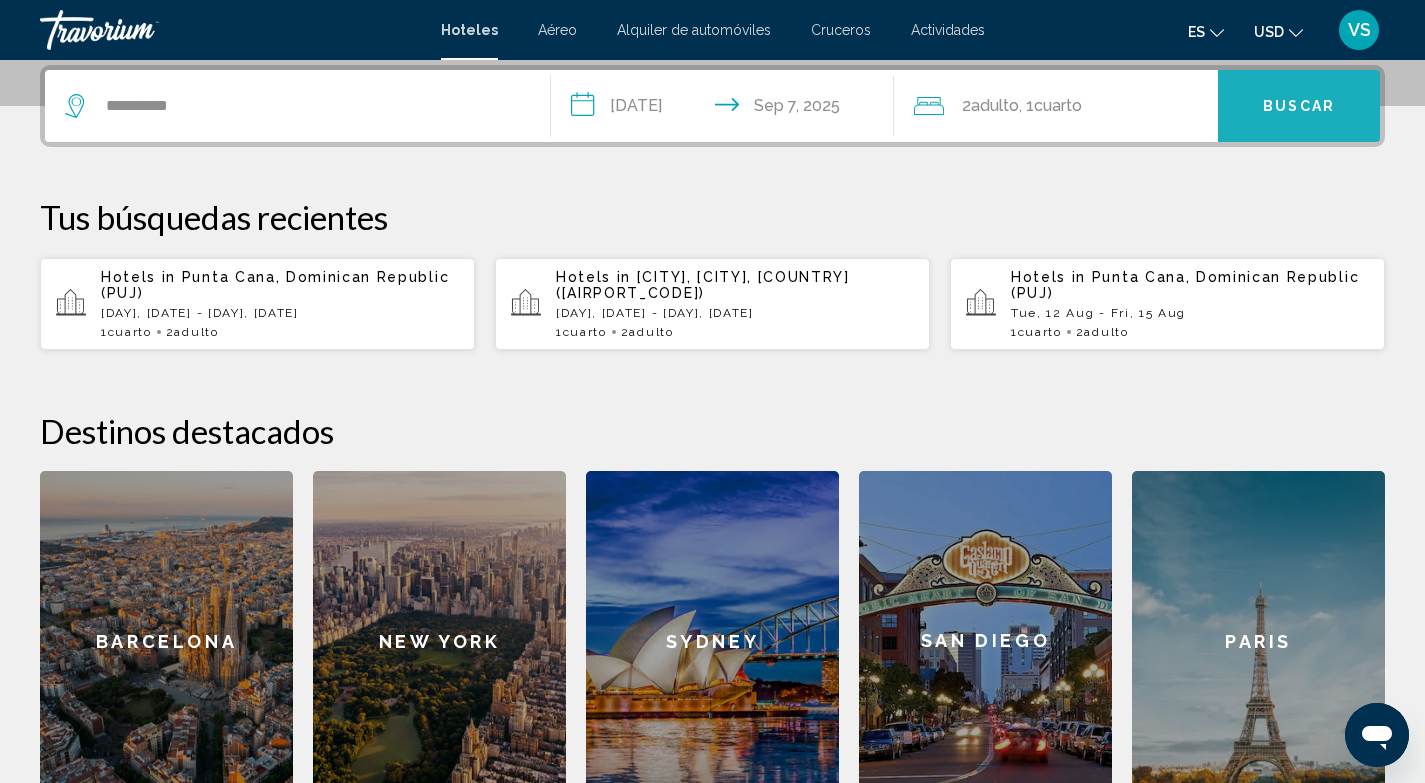 click on "Buscar" at bounding box center [1299, 106] 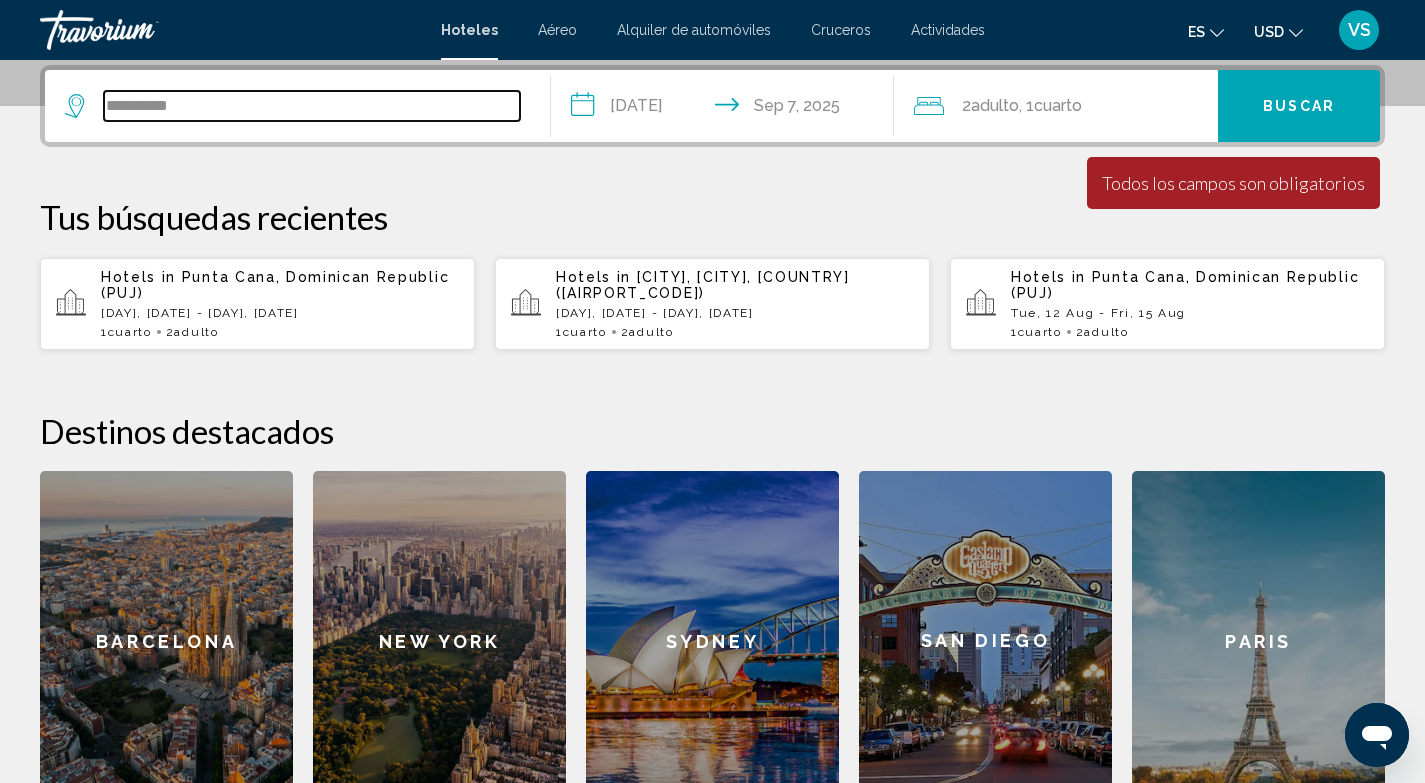click on "**********" at bounding box center (312, 106) 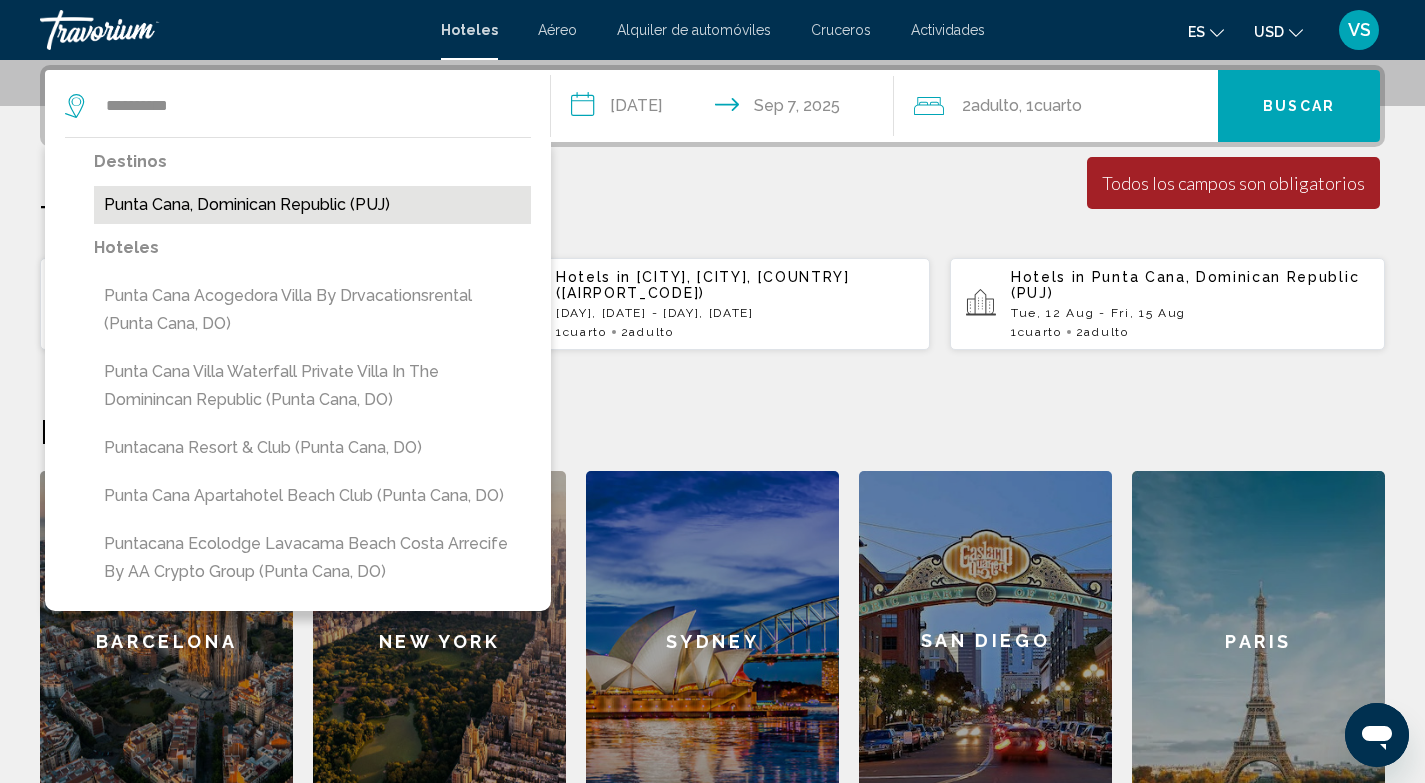 click on "Punta Cana, Dominican Republic (PUJ)" at bounding box center (312, 205) 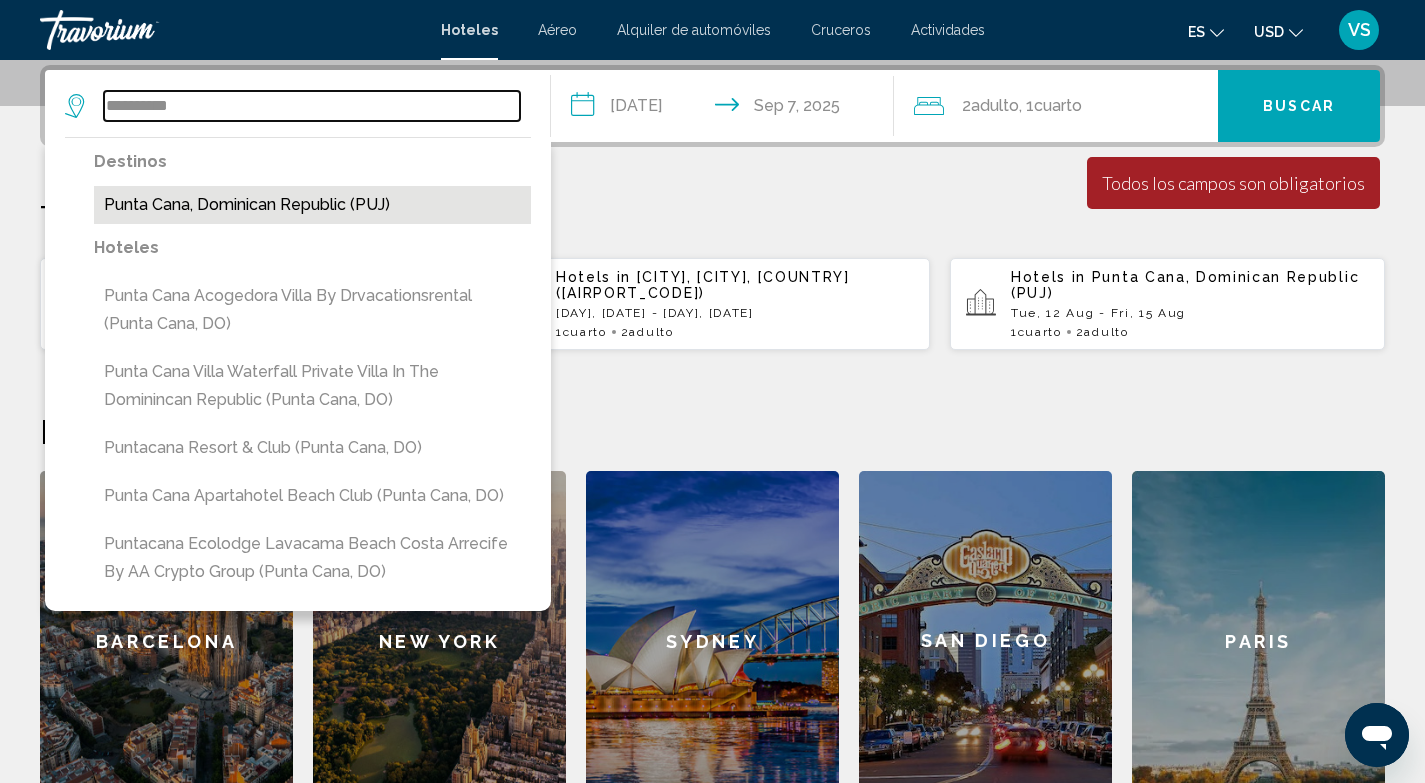 type on "**********" 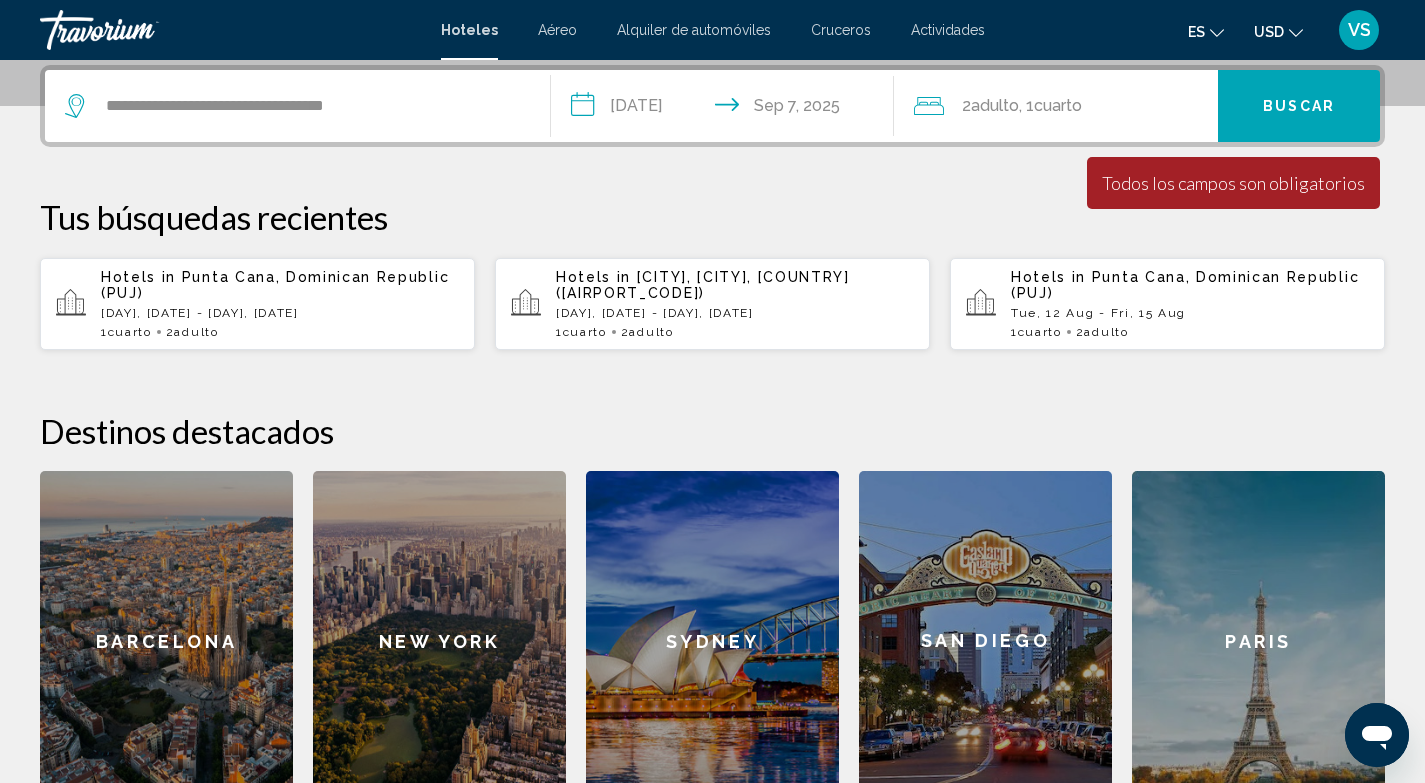 click on "Cuarto" 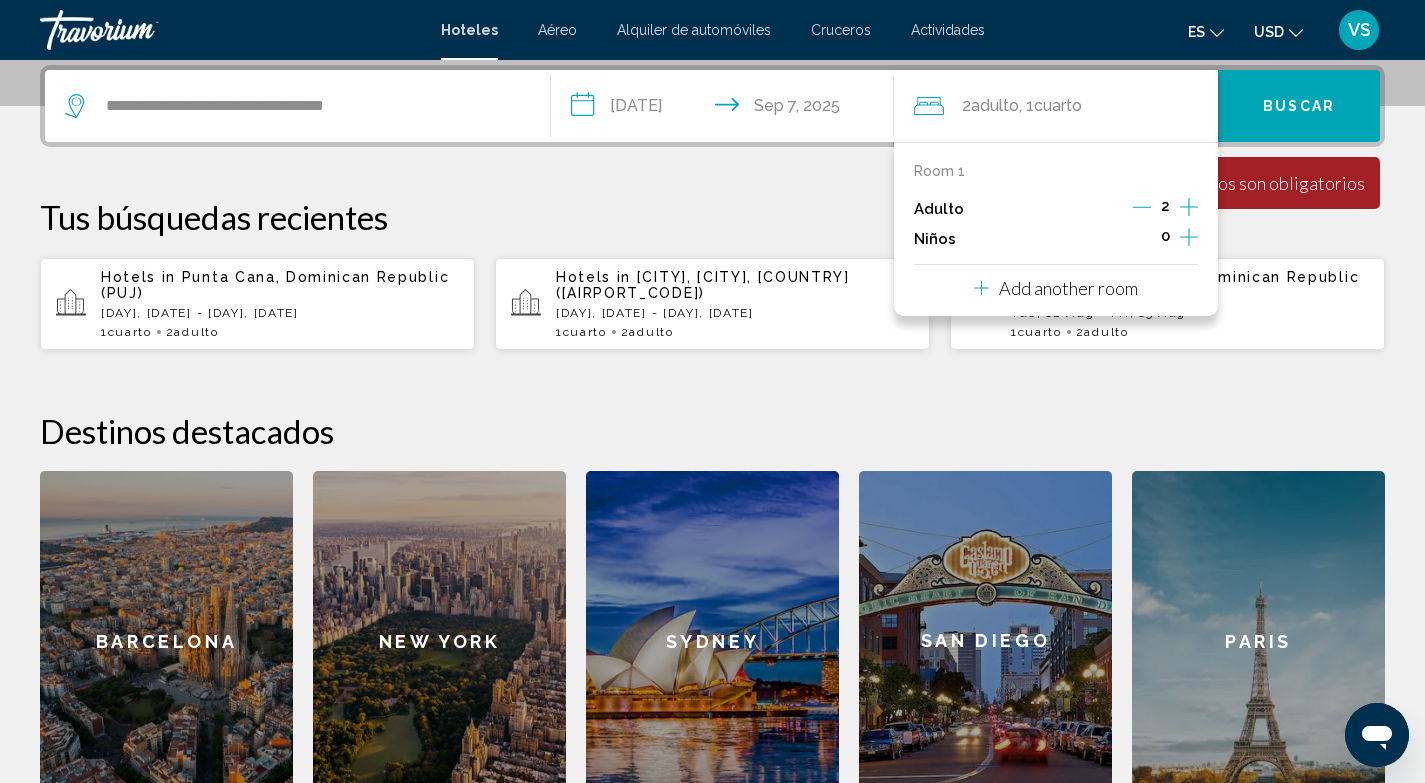 click 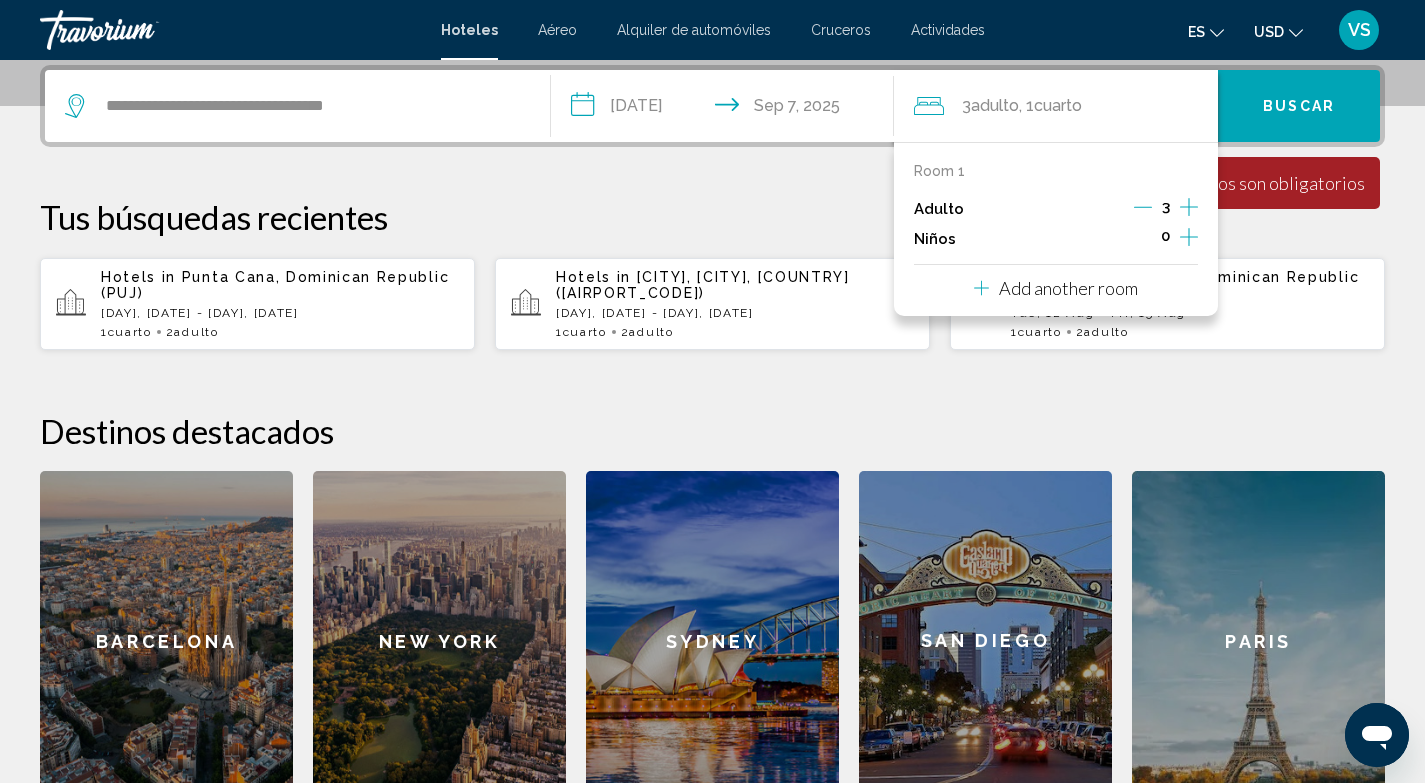 click 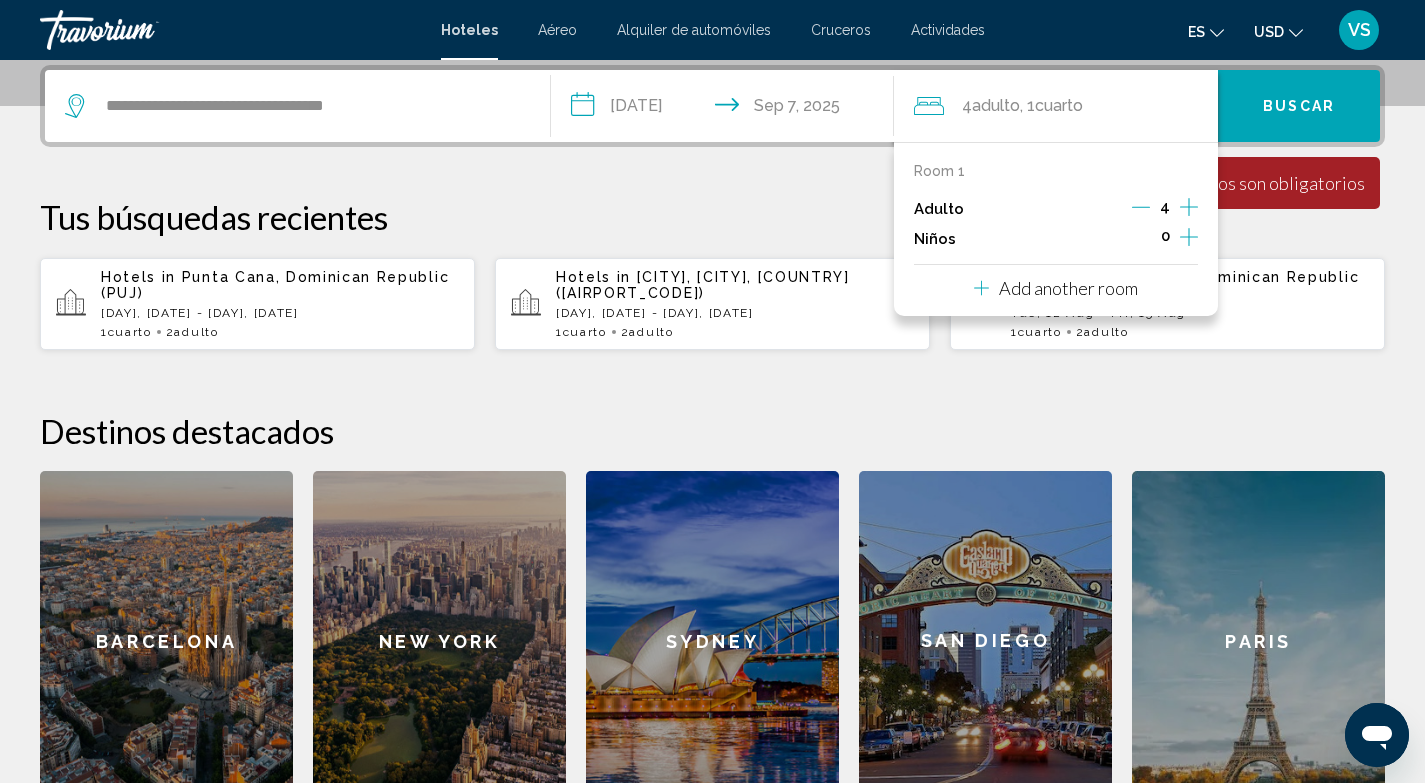 click 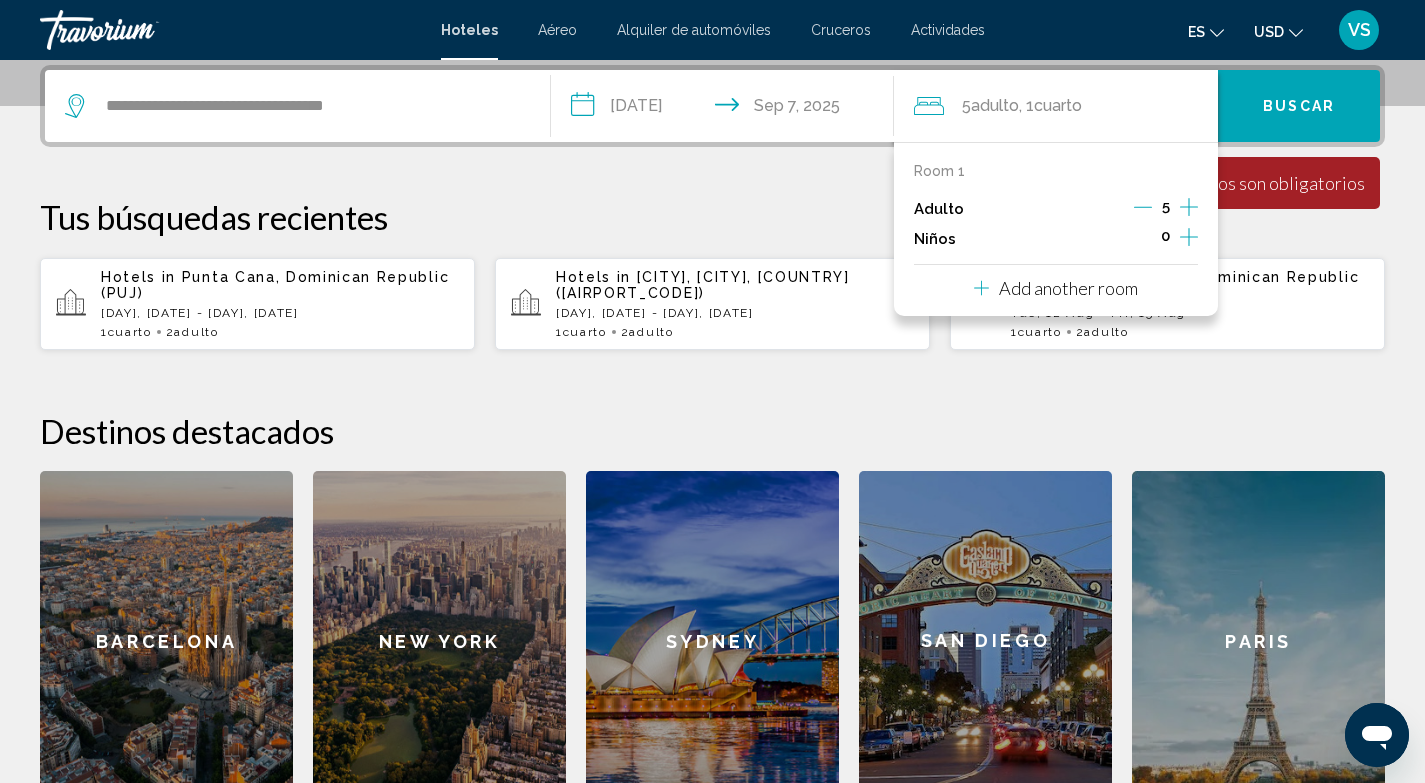 click 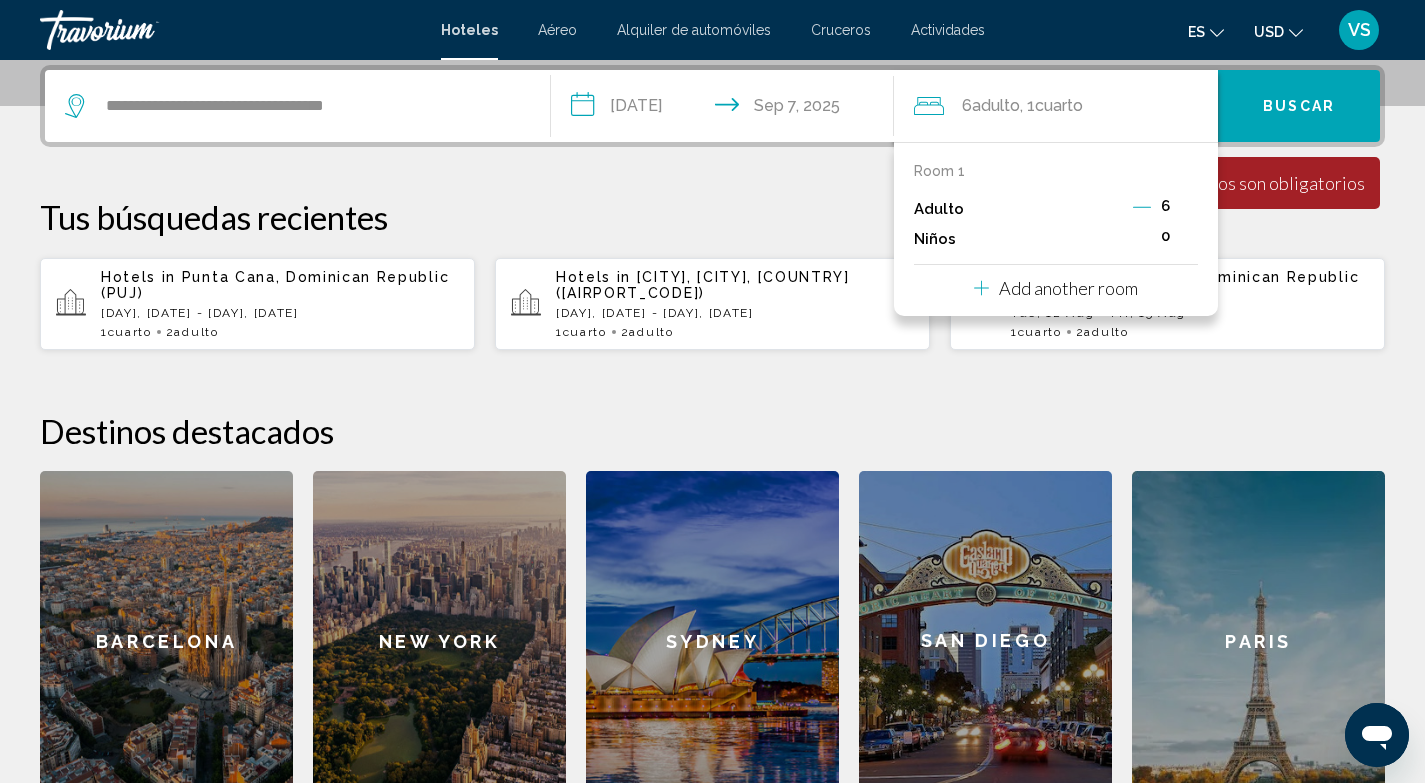 click on "Tus búsquedas recientes" at bounding box center [712, 217] 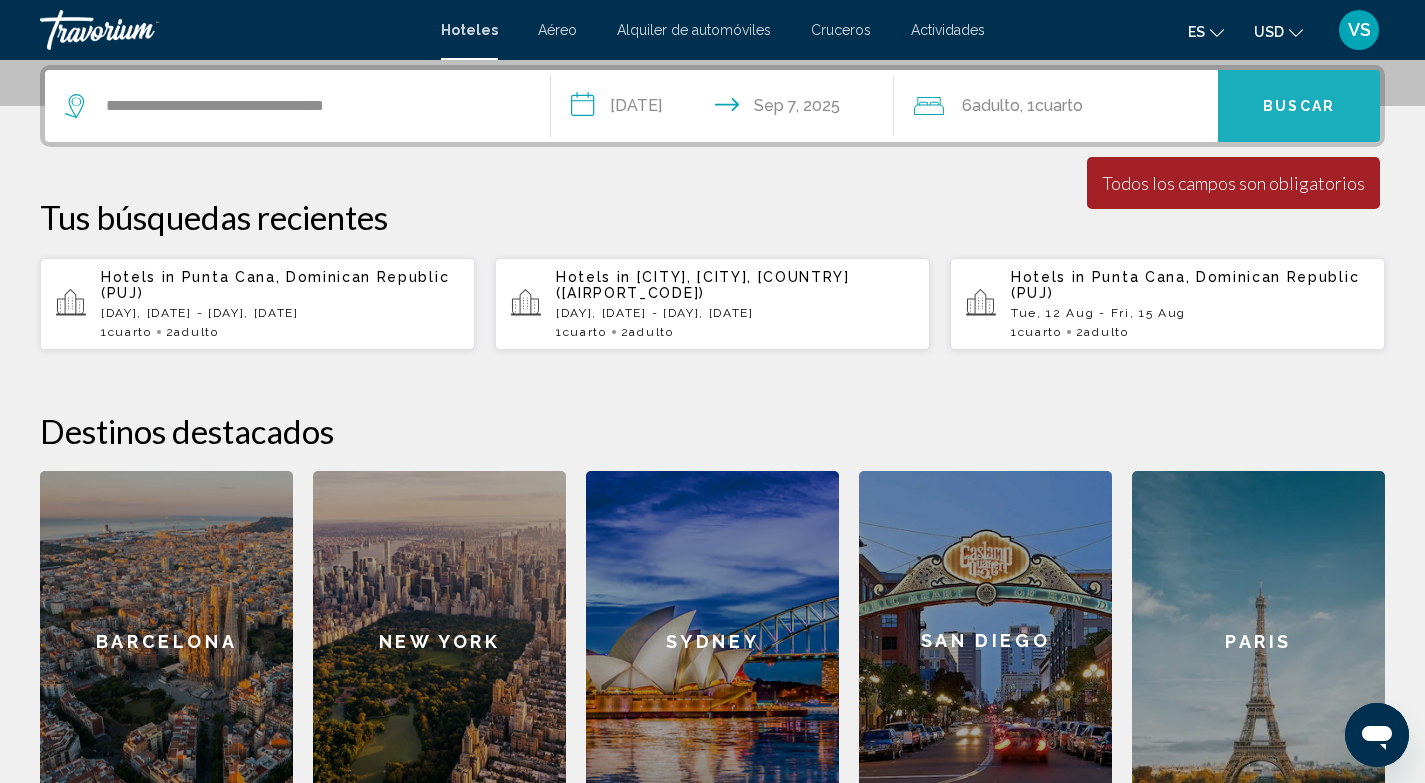 click on "Buscar" at bounding box center [1299, 107] 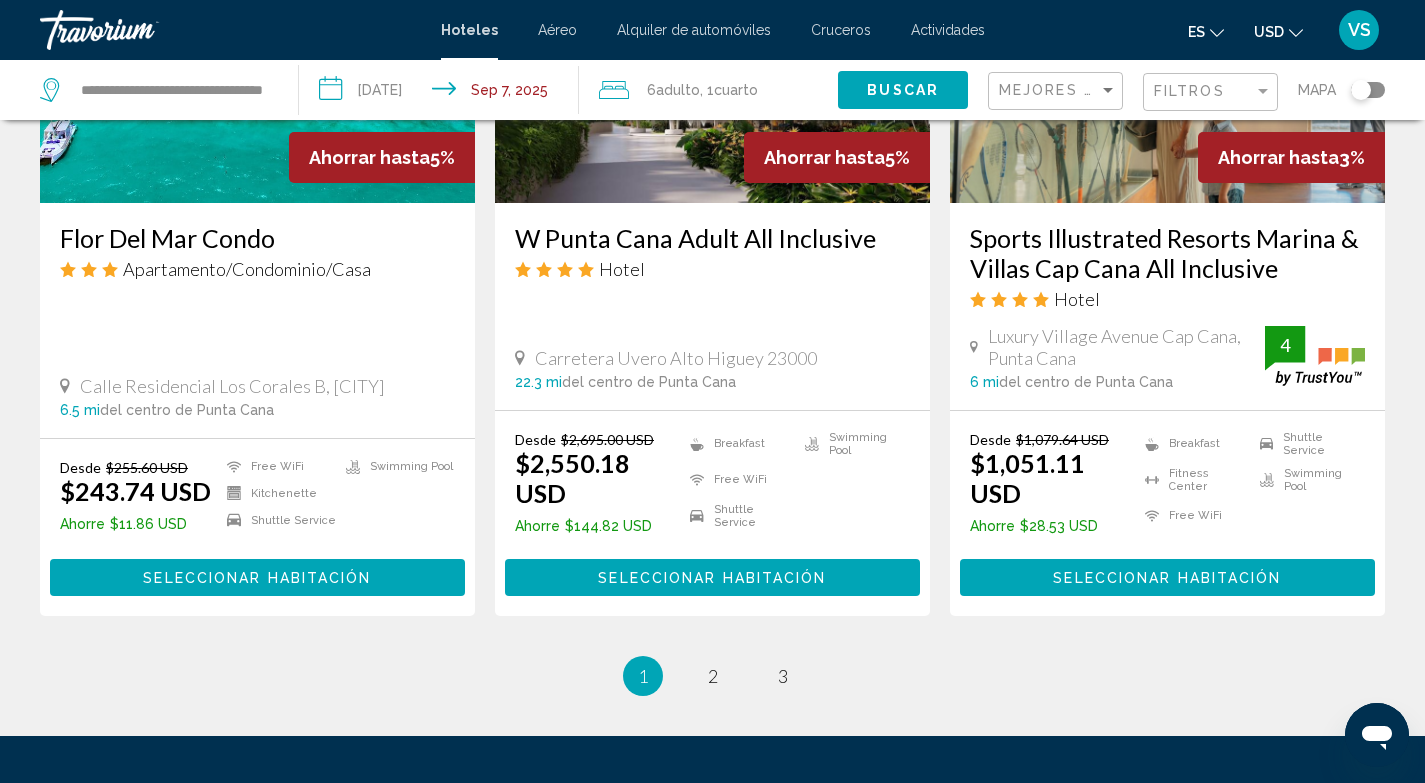 scroll, scrollTop: 2692, scrollLeft: 0, axis: vertical 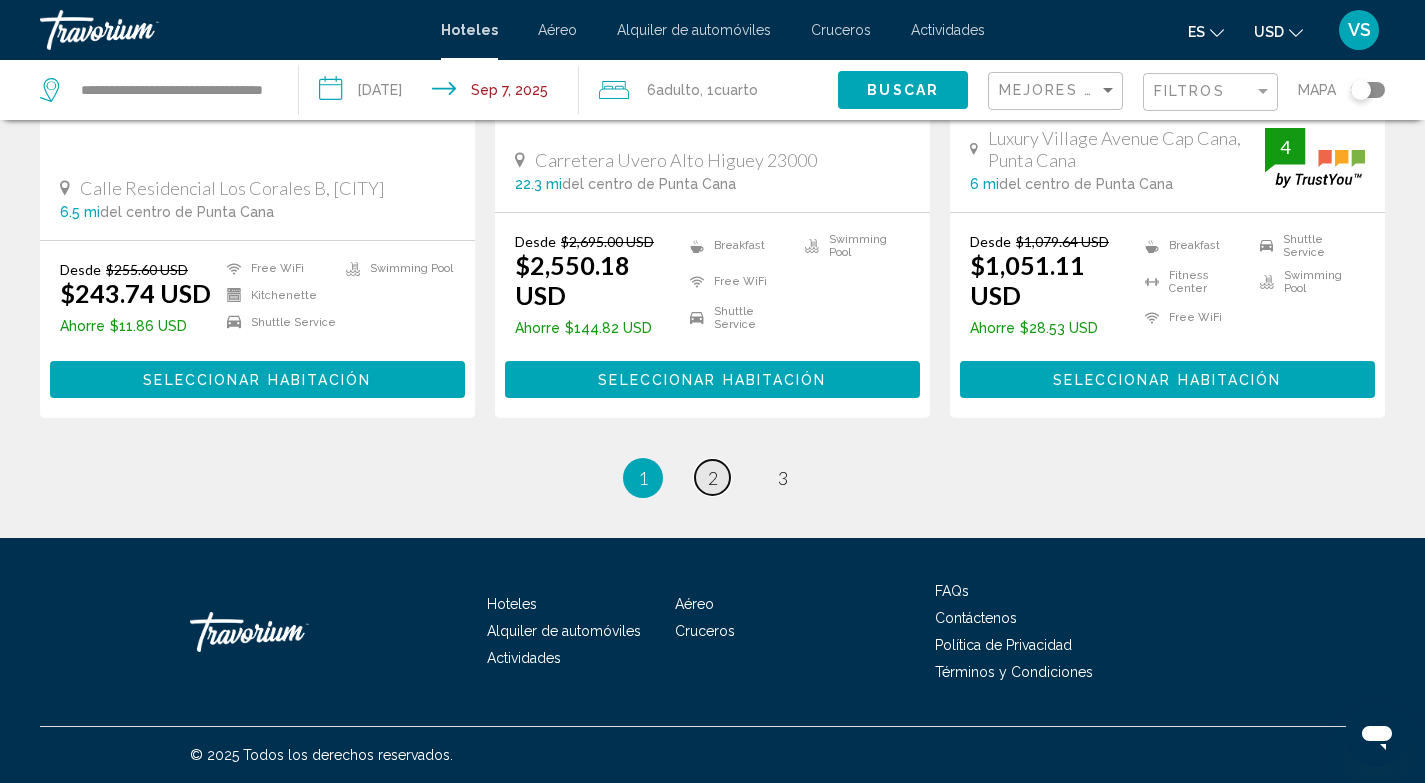 click on "2" at bounding box center (713, 478) 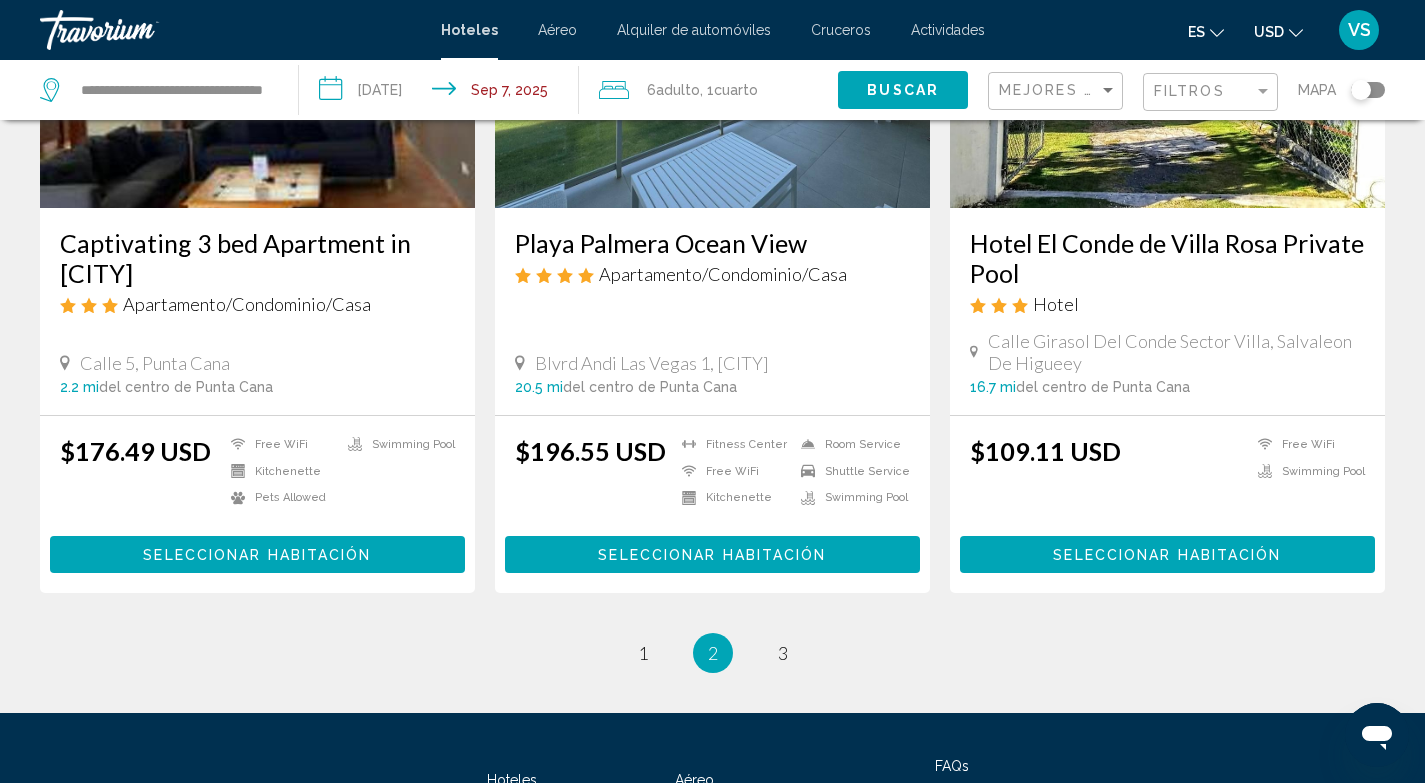 scroll, scrollTop: 2807, scrollLeft: 0, axis: vertical 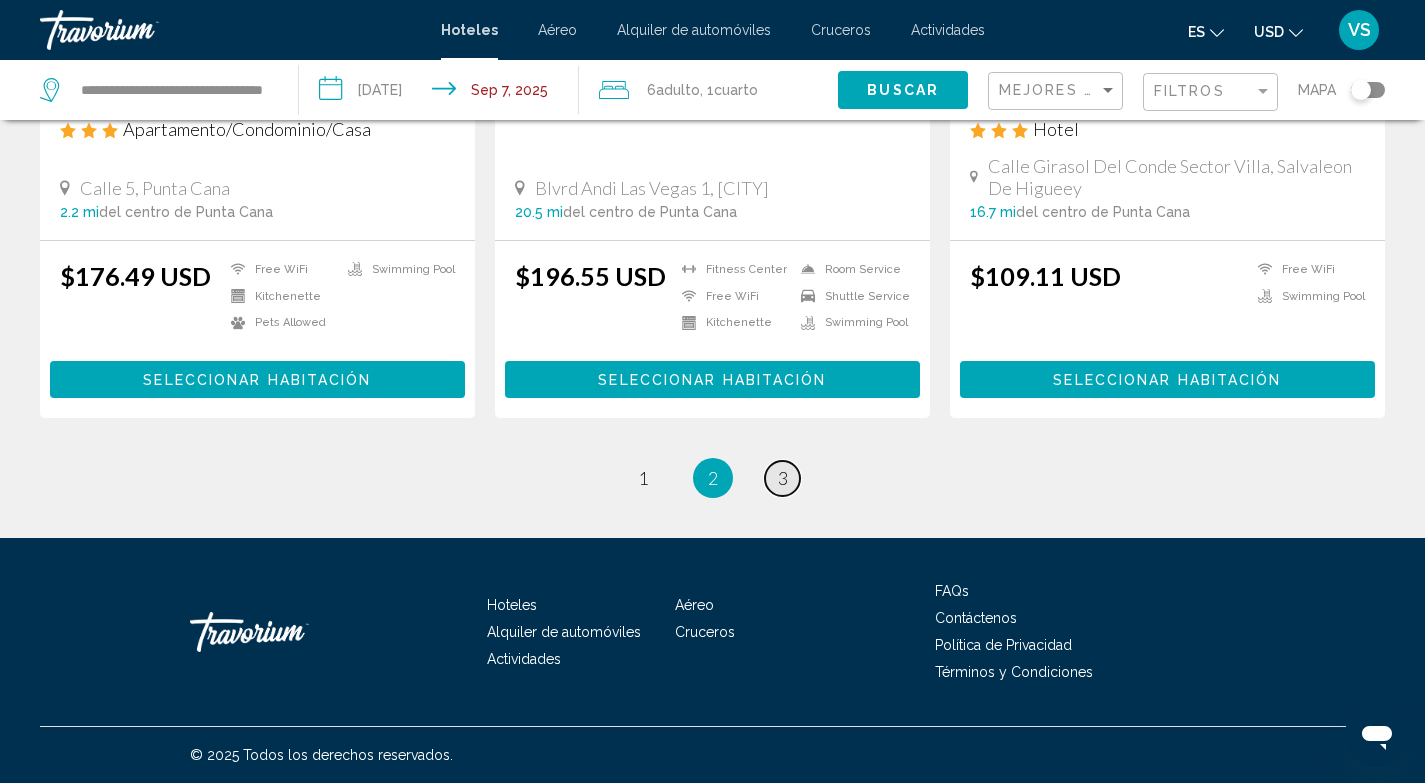 click on "3" at bounding box center [783, 478] 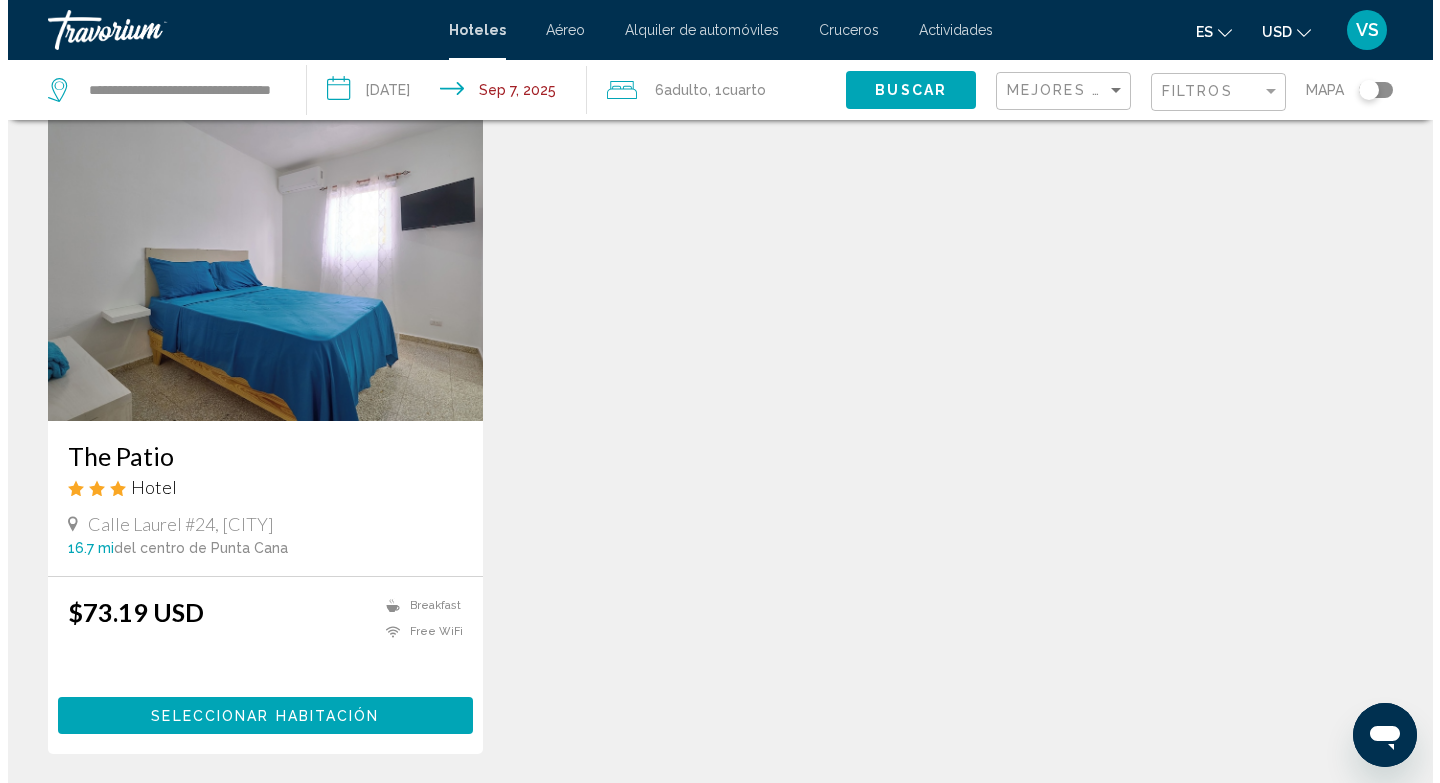 scroll, scrollTop: 0, scrollLeft: 0, axis: both 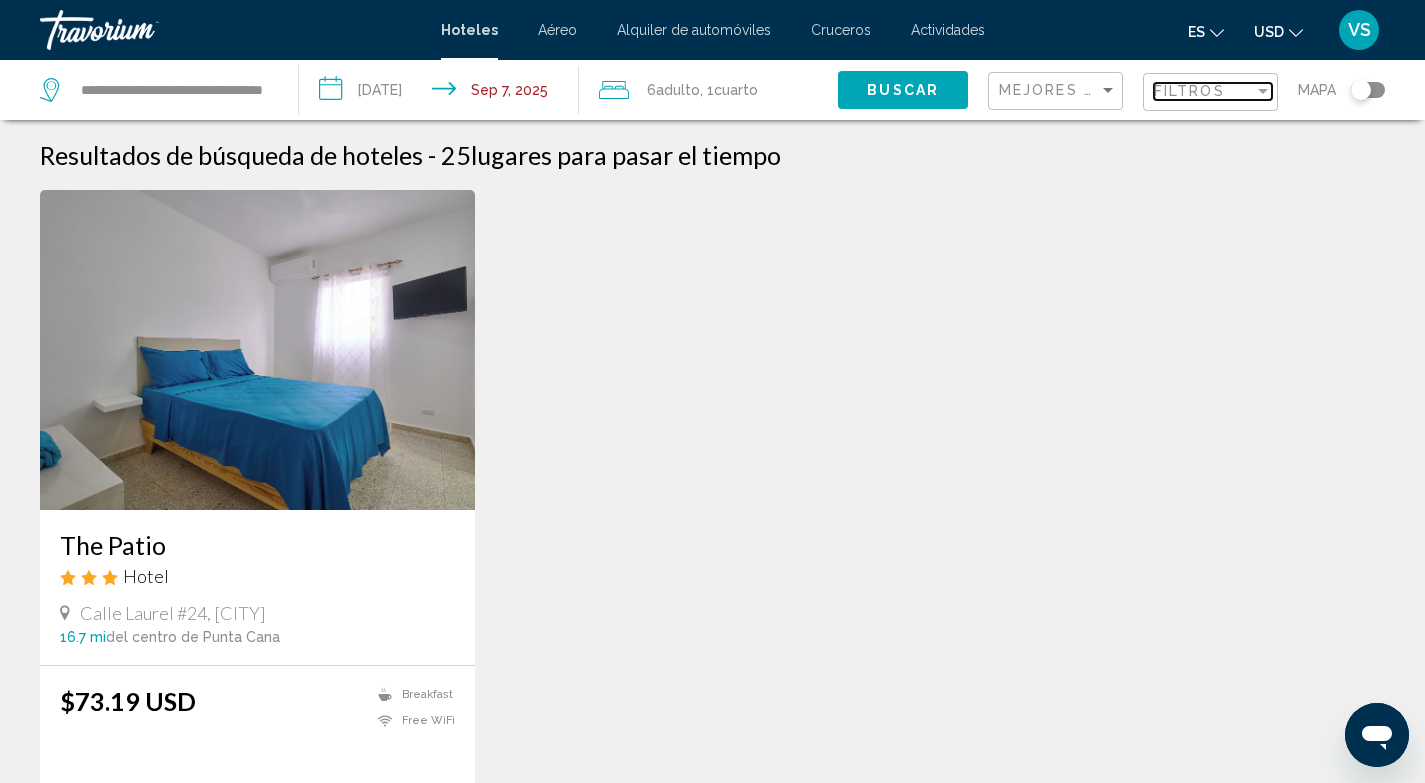 click on "Filtros" at bounding box center [1189, 91] 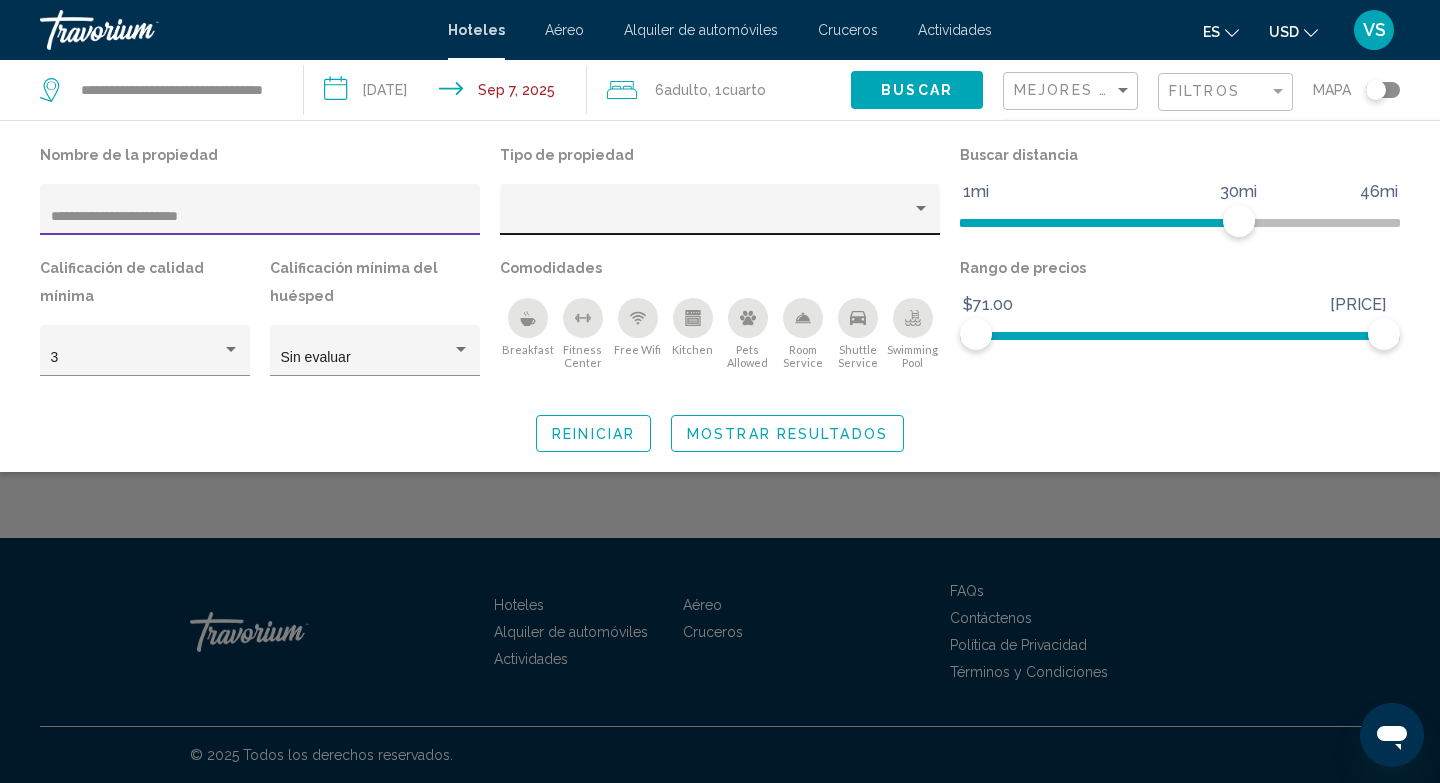 type on "**********" 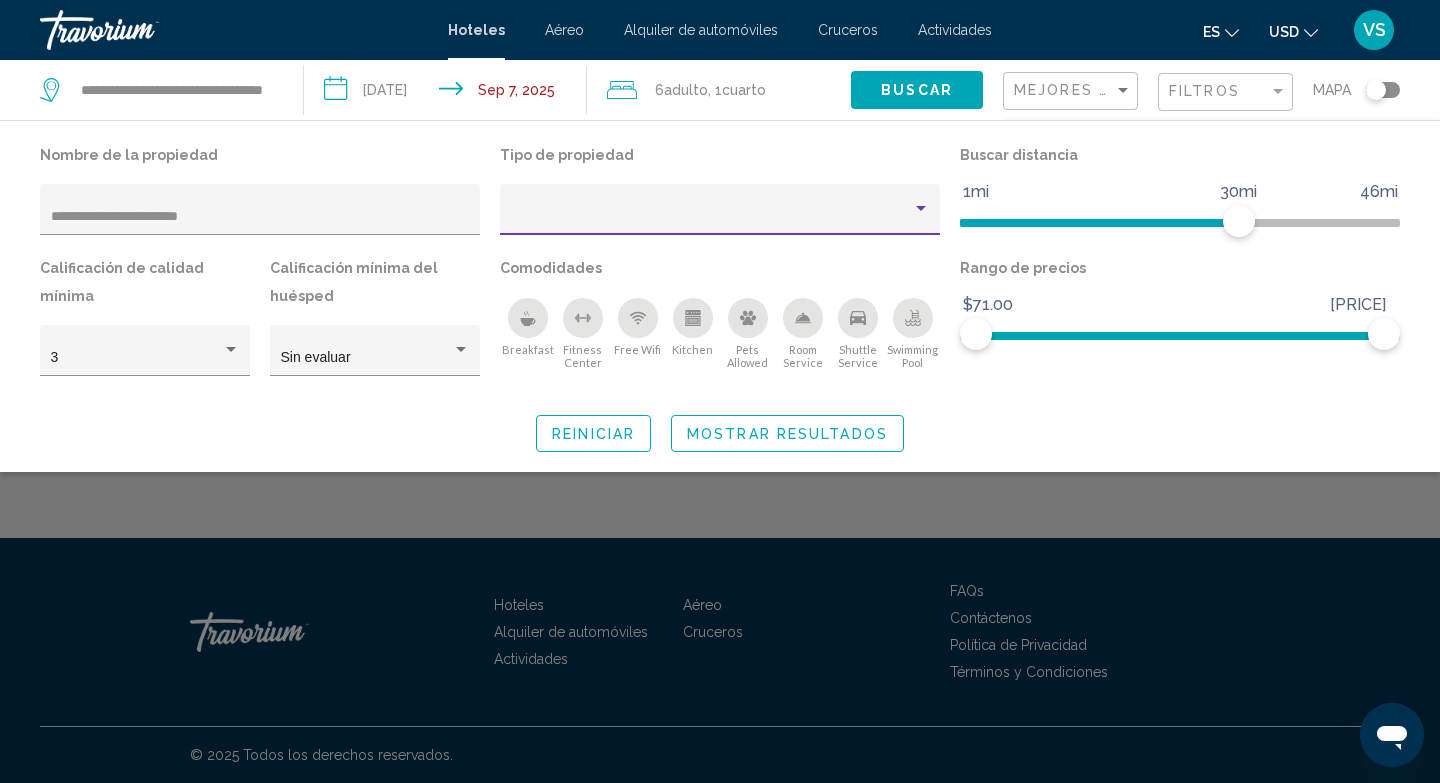 click at bounding box center (711, 217) 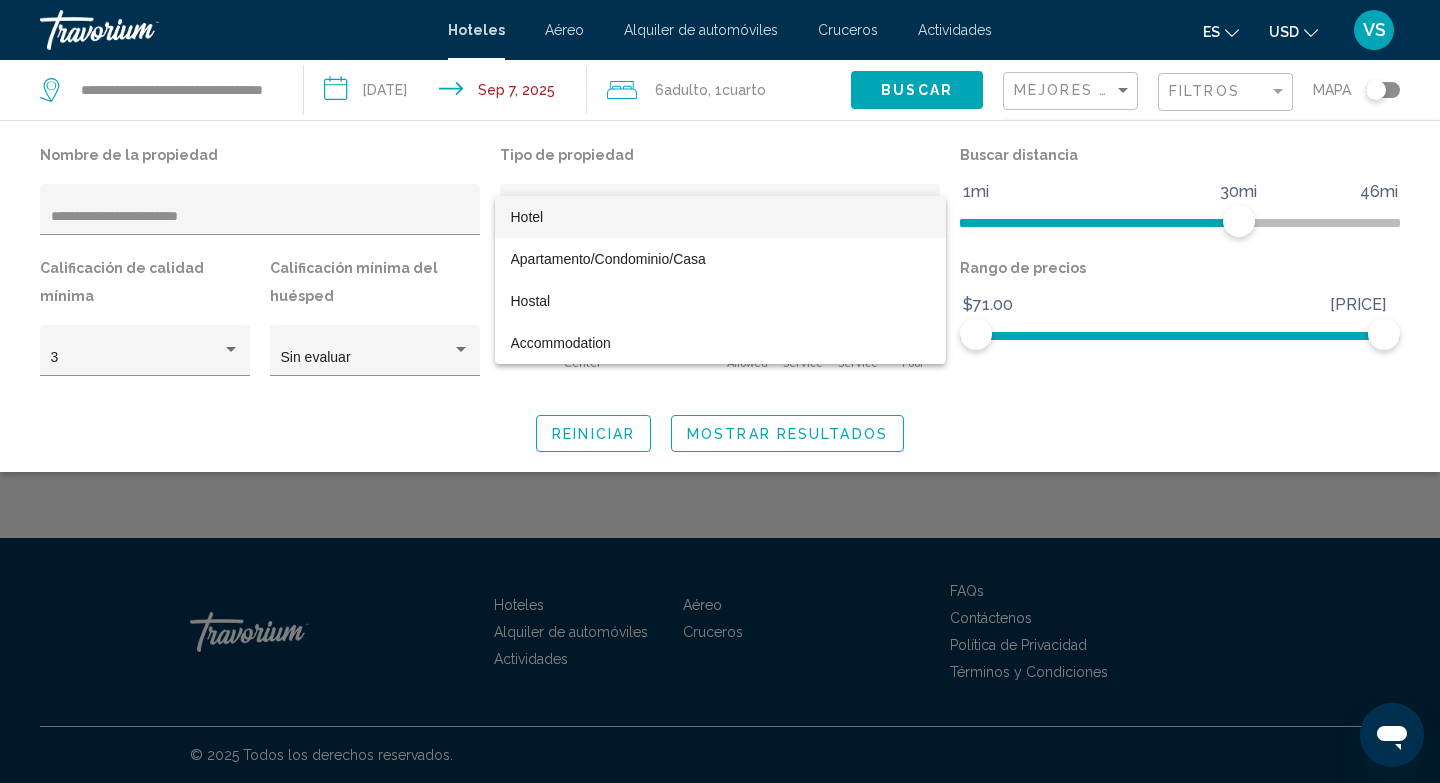 click on "Hotel" at bounding box center (527, 217) 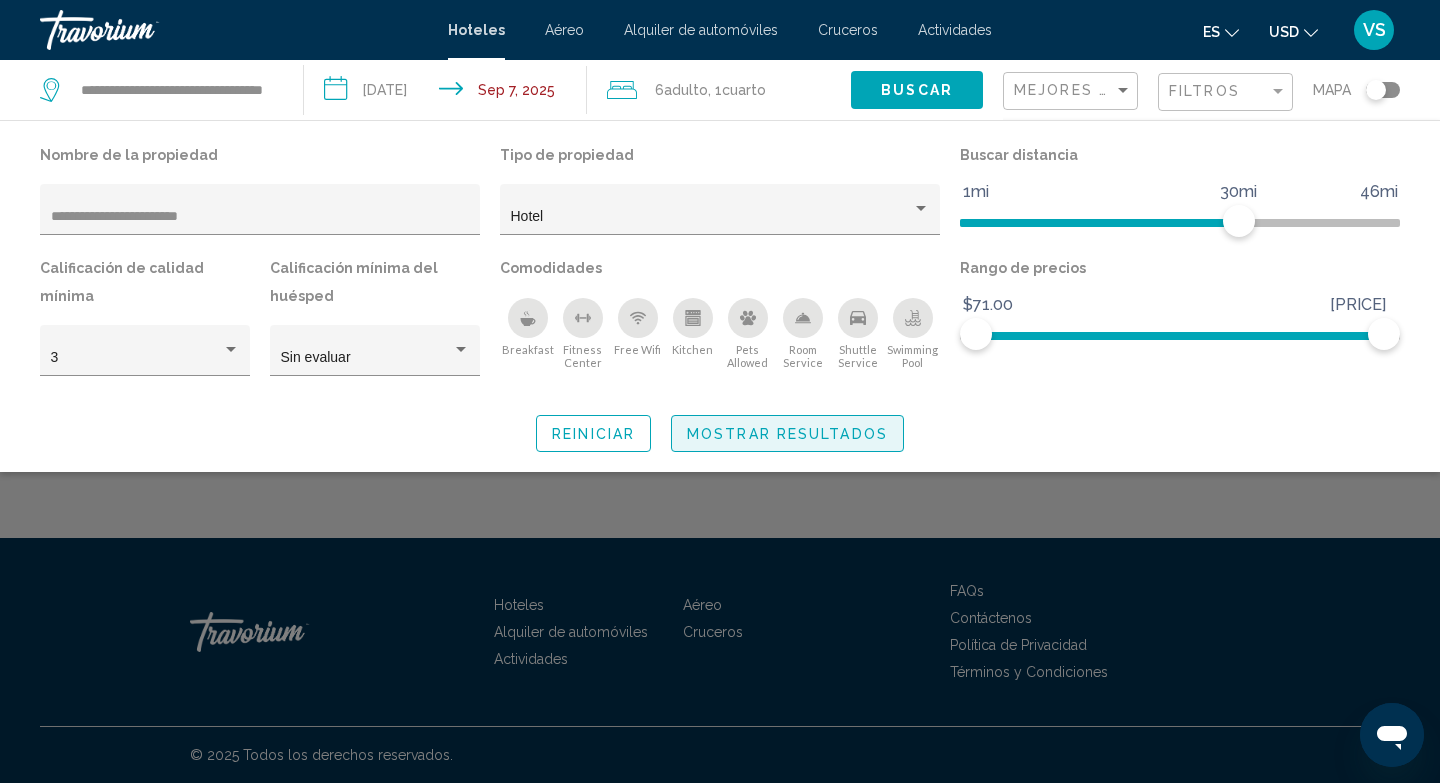 click on "Mostrar resultados" 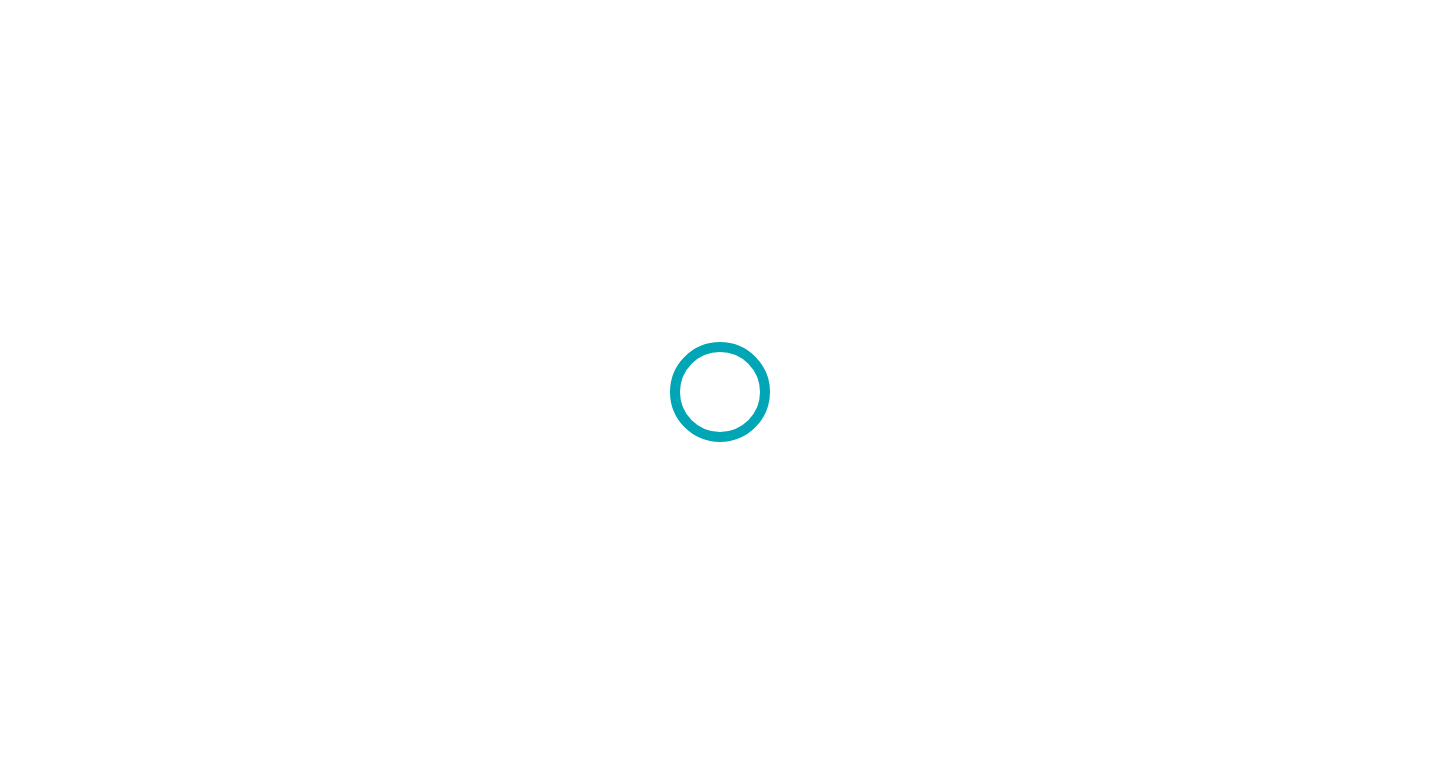 scroll, scrollTop: 0, scrollLeft: 0, axis: both 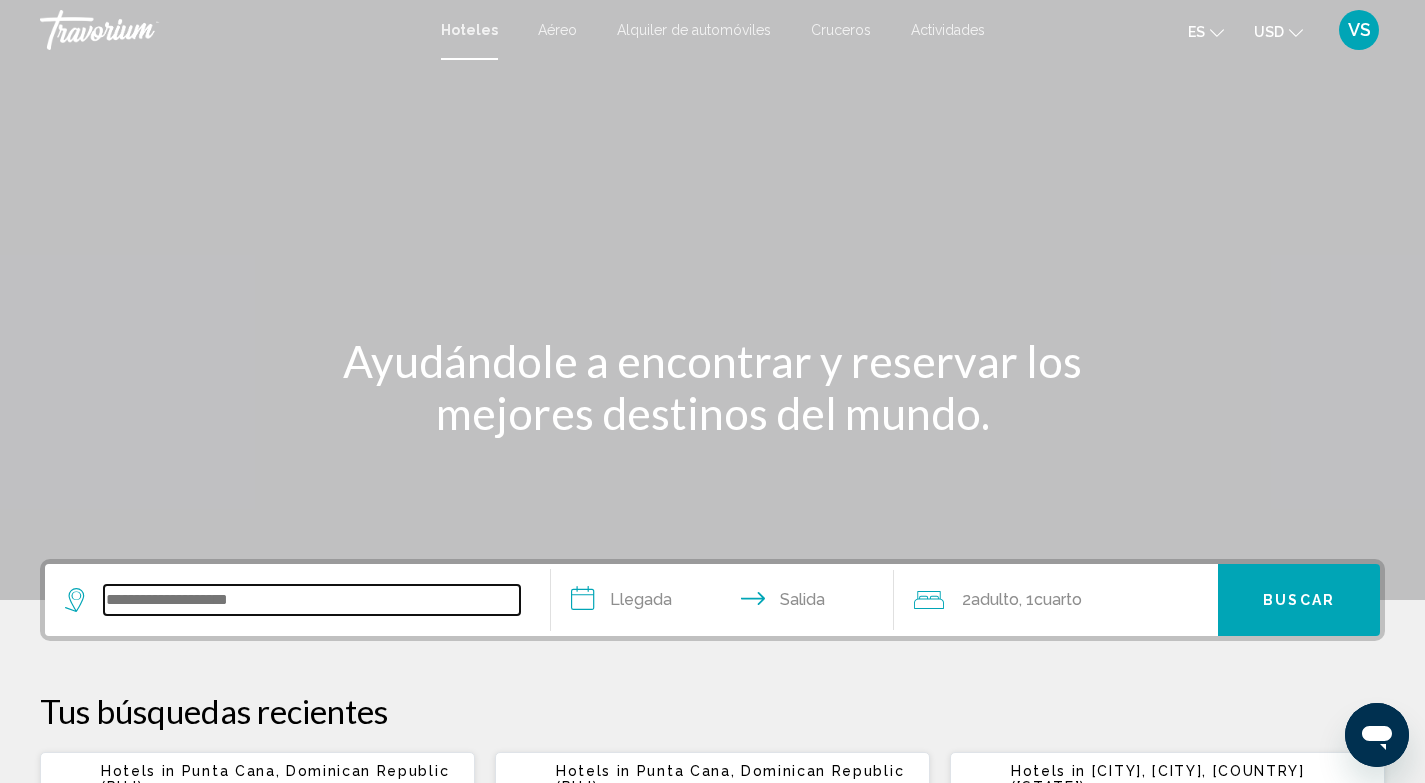 click at bounding box center (312, 600) 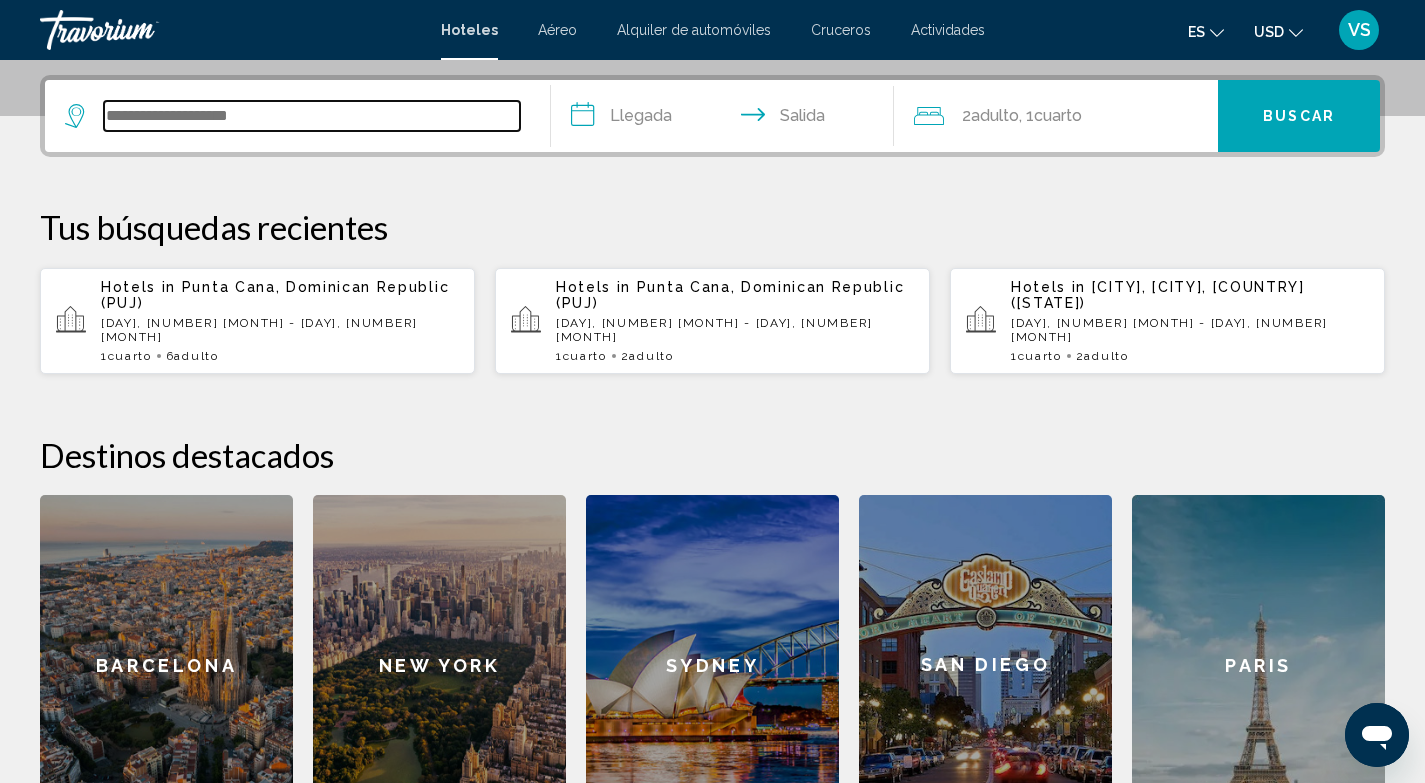 scroll, scrollTop: 494, scrollLeft: 0, axis: vertical 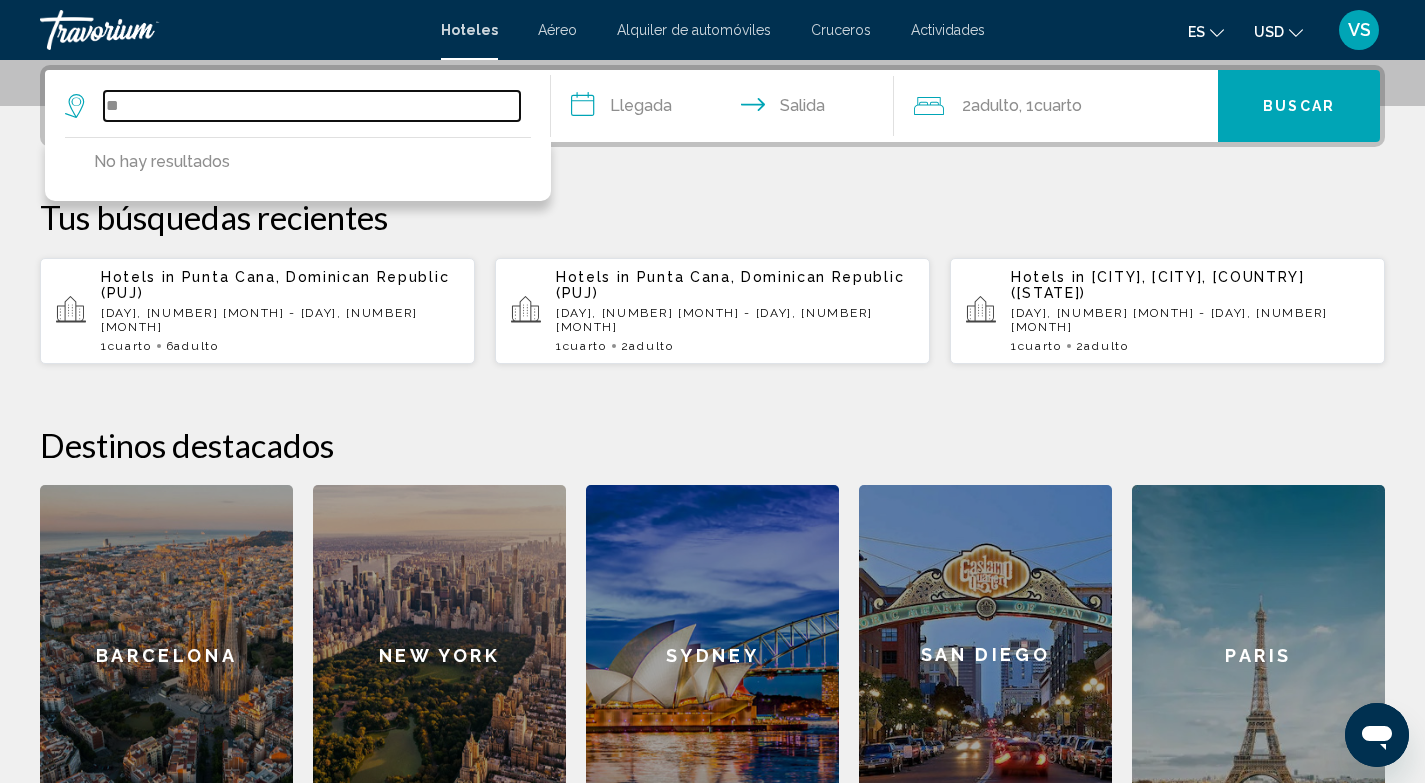 type on "*" 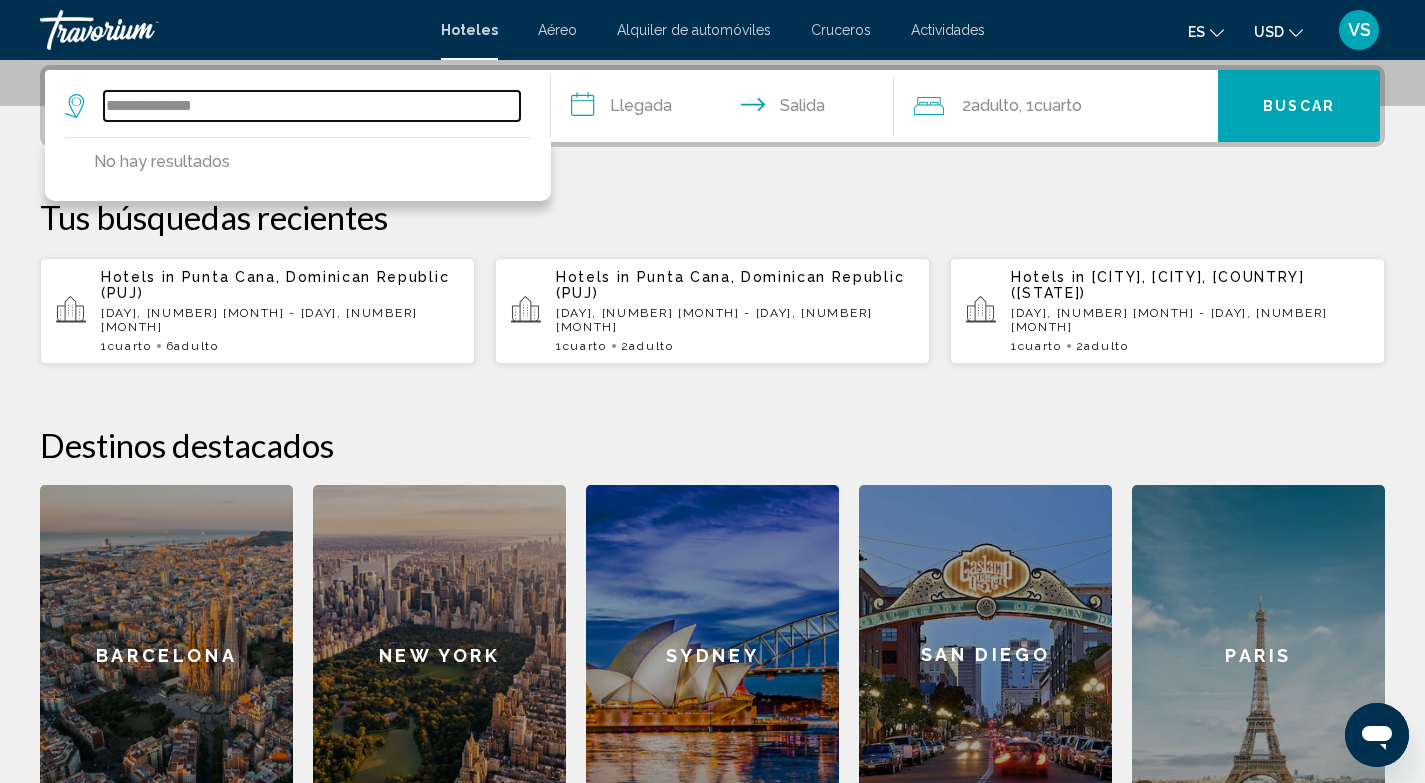 type on "**********" 